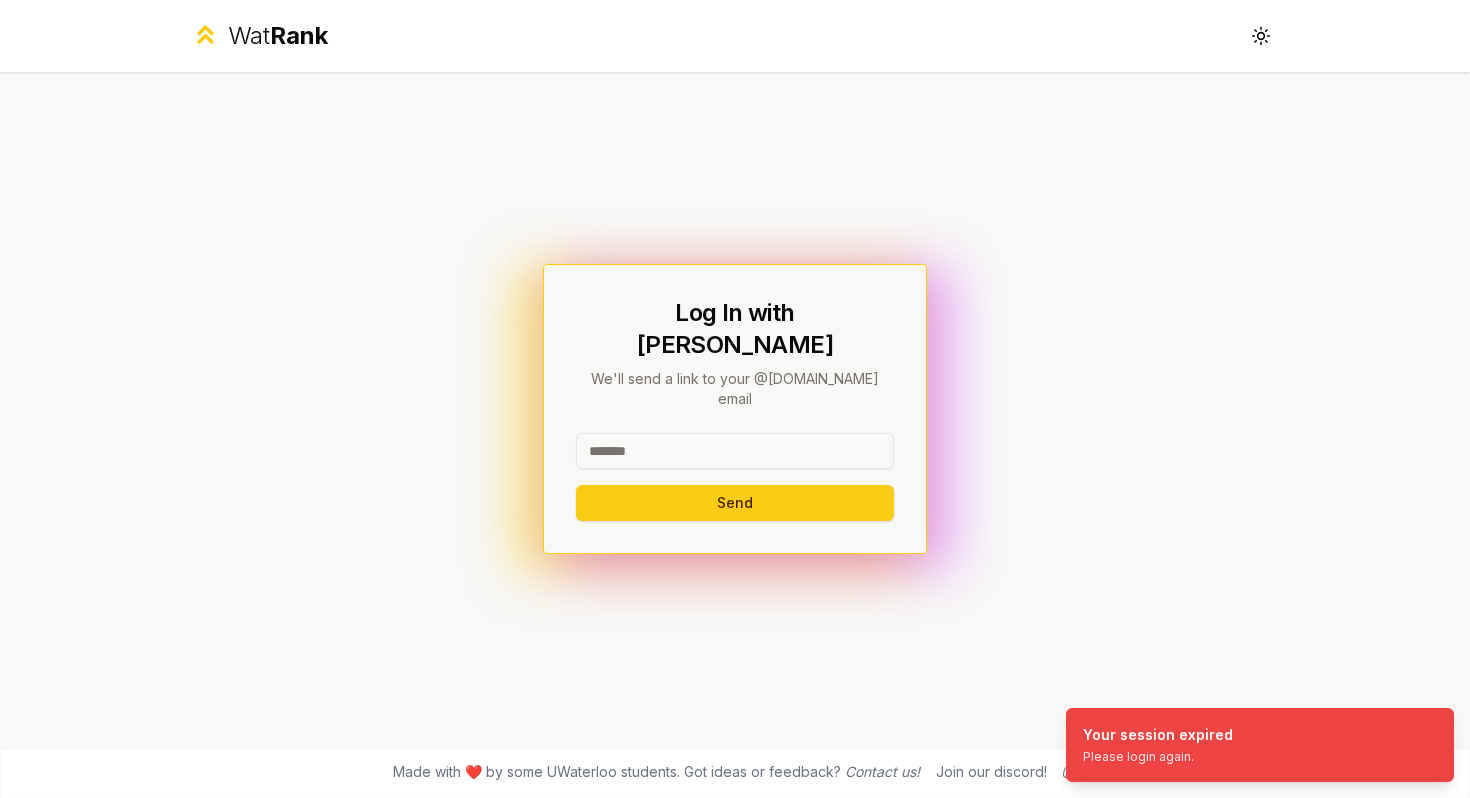 scroll, scrollTop: 0, scrollLeft: 0, axis: both 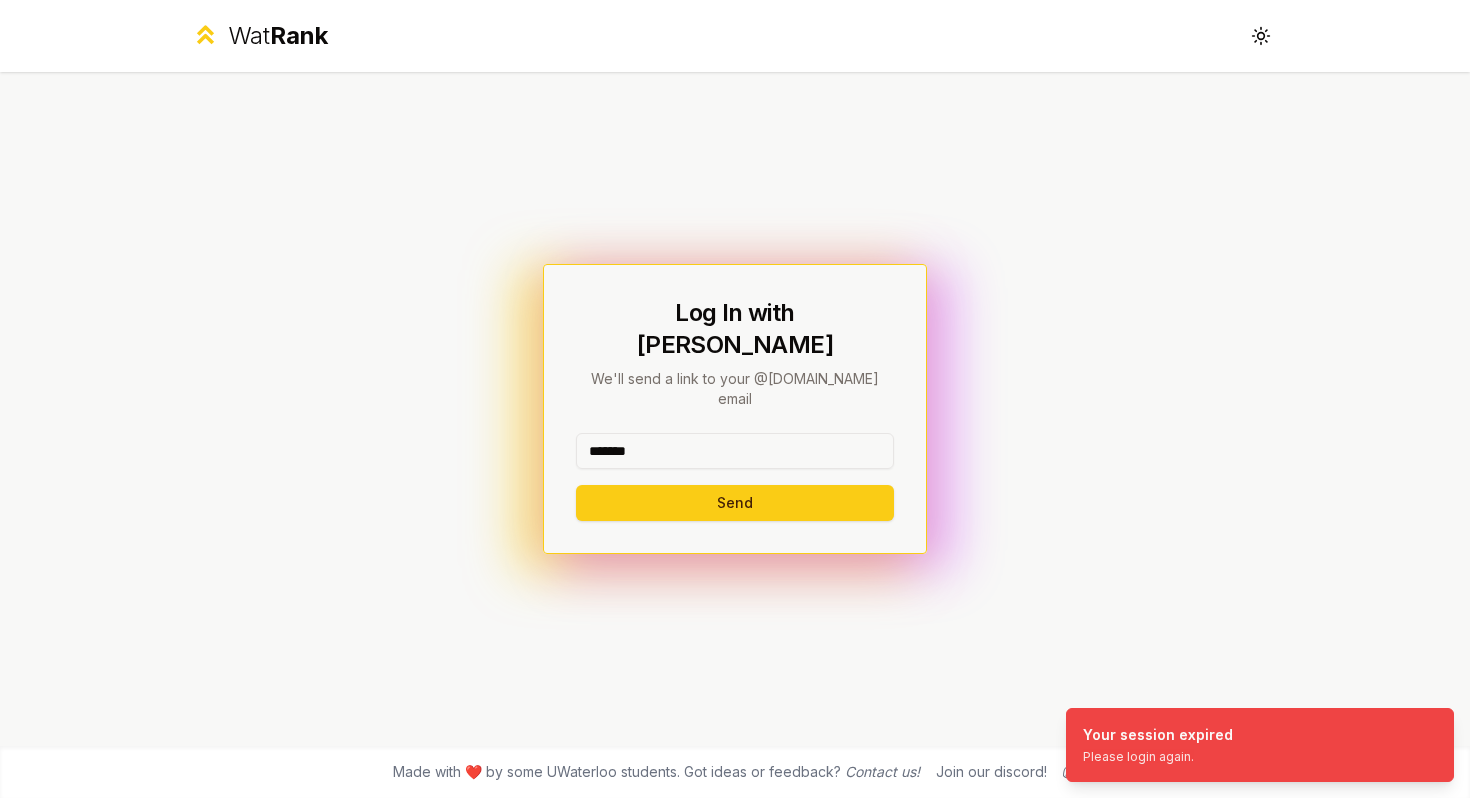 type on "*******" 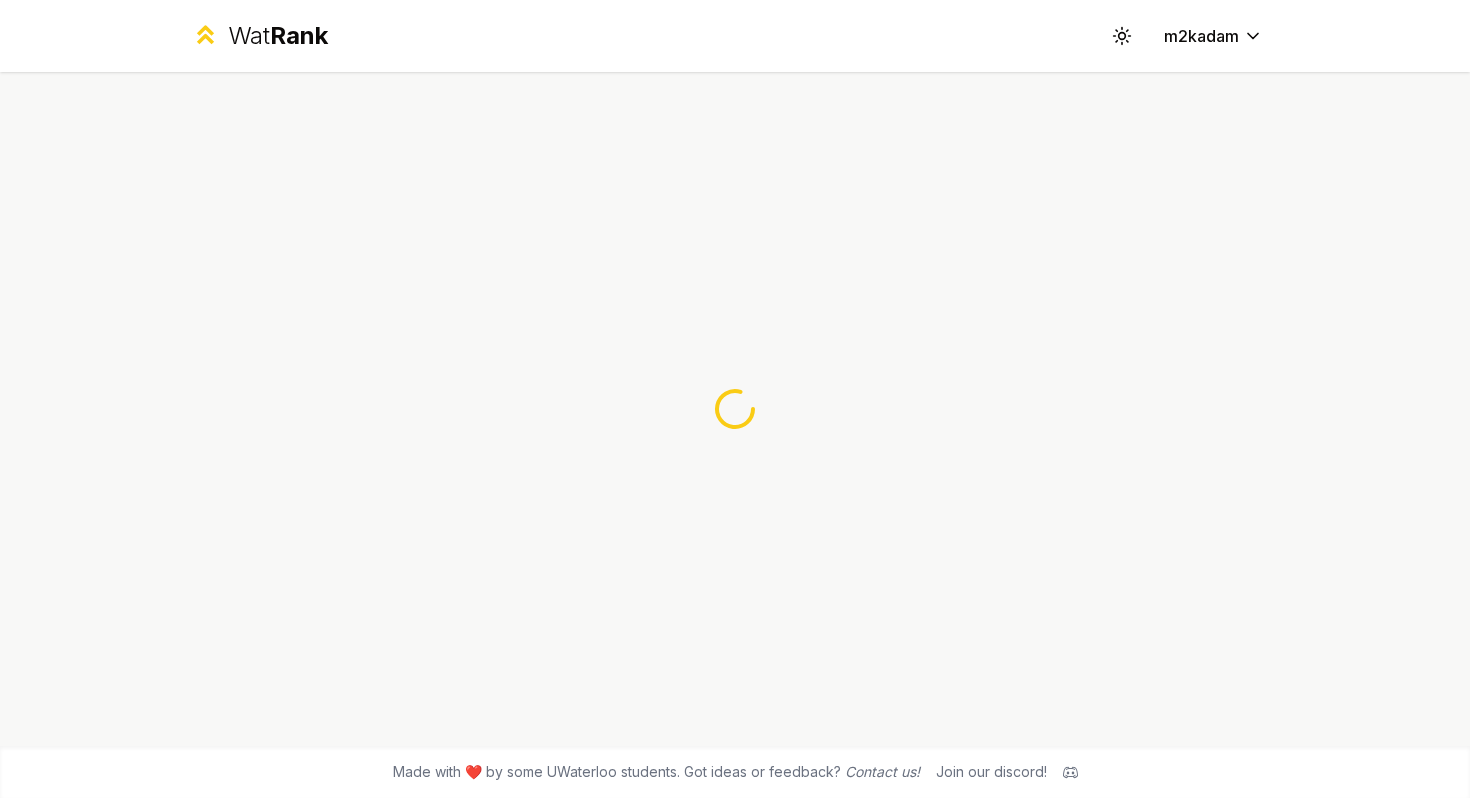 scroll, scrollTop: 0, scrollLeft: 0, axis: both 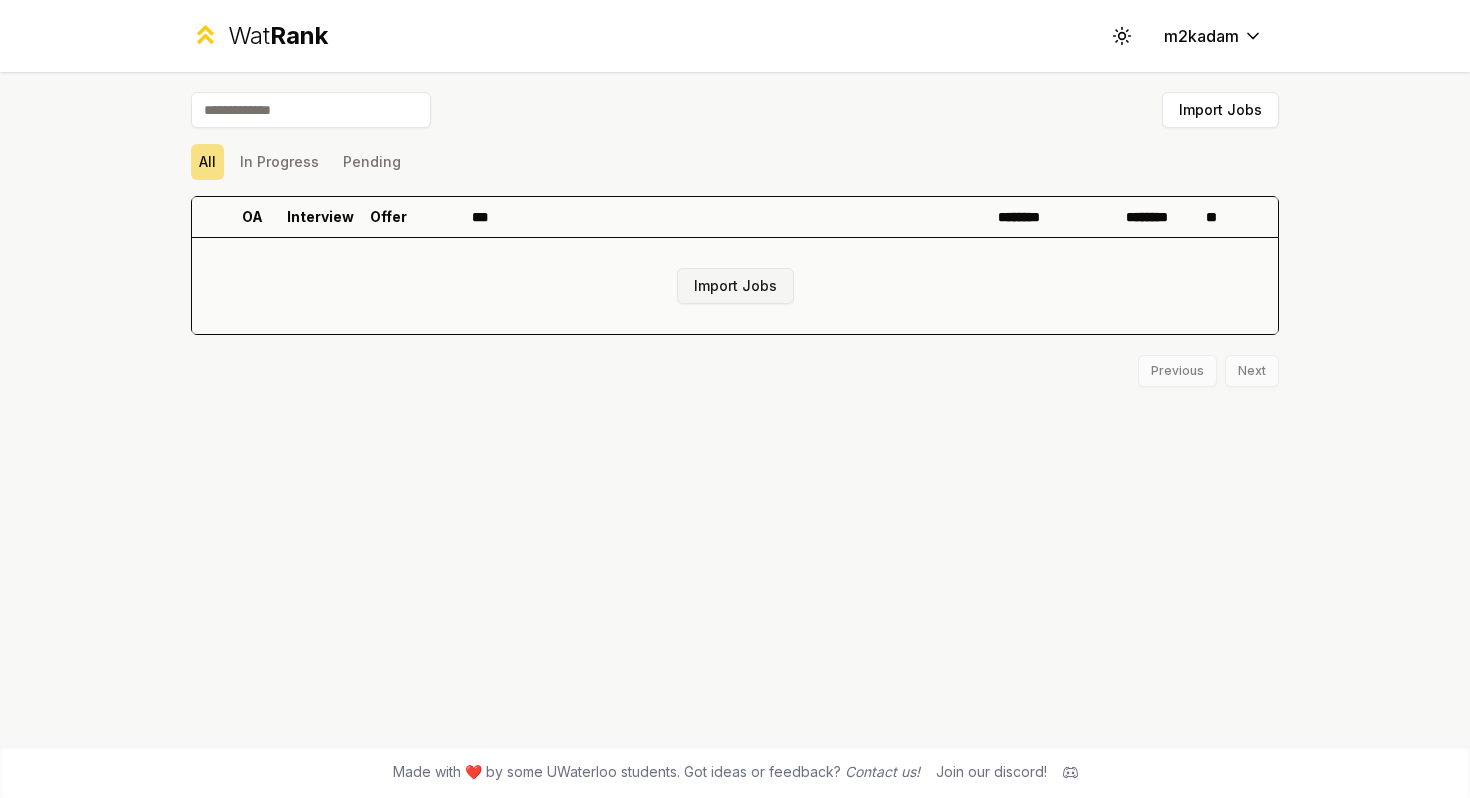 click on "Import Jobs" at bounding box center (735, 286) 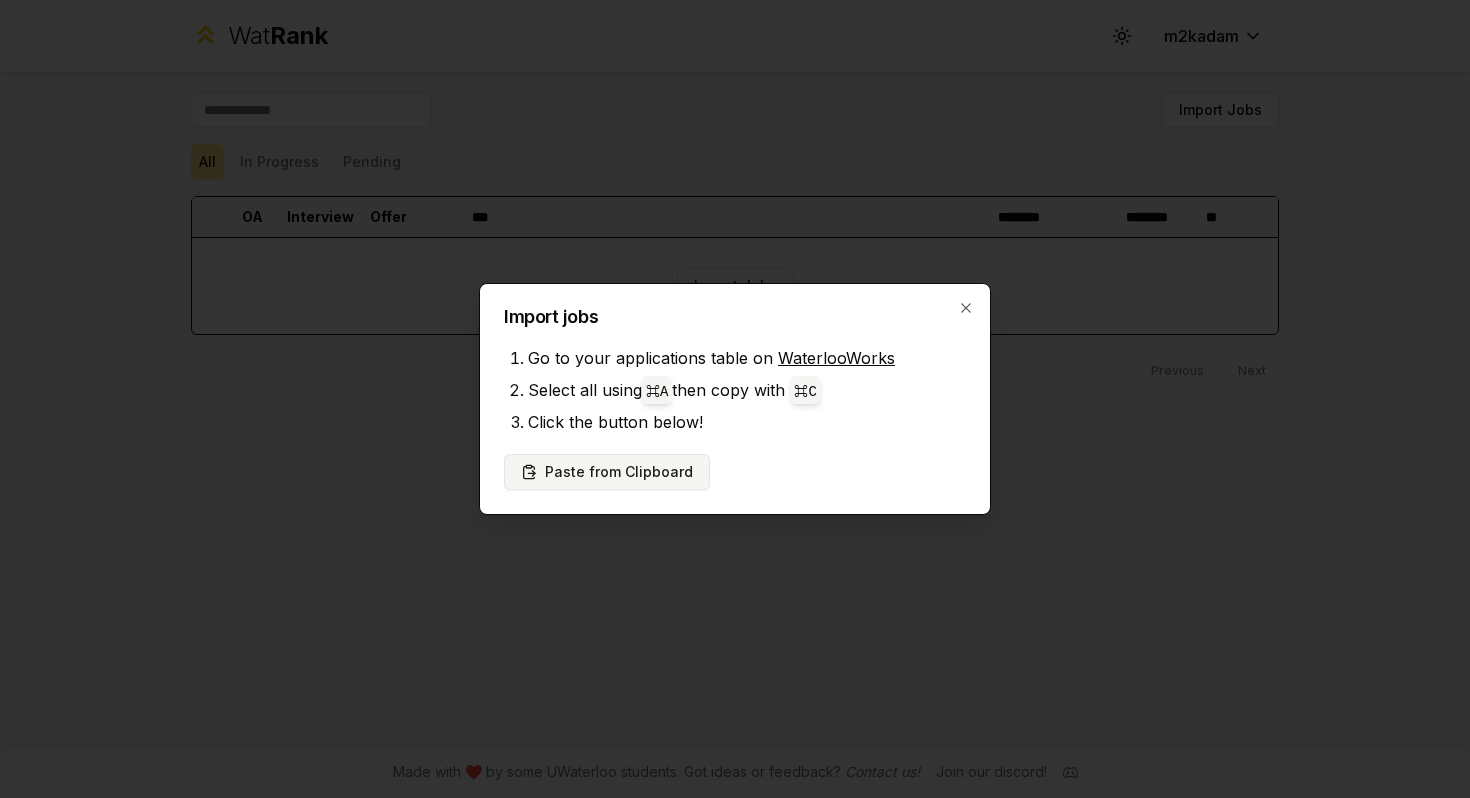 click on "Paste from Clipboard" at bounding box center (607, 472) 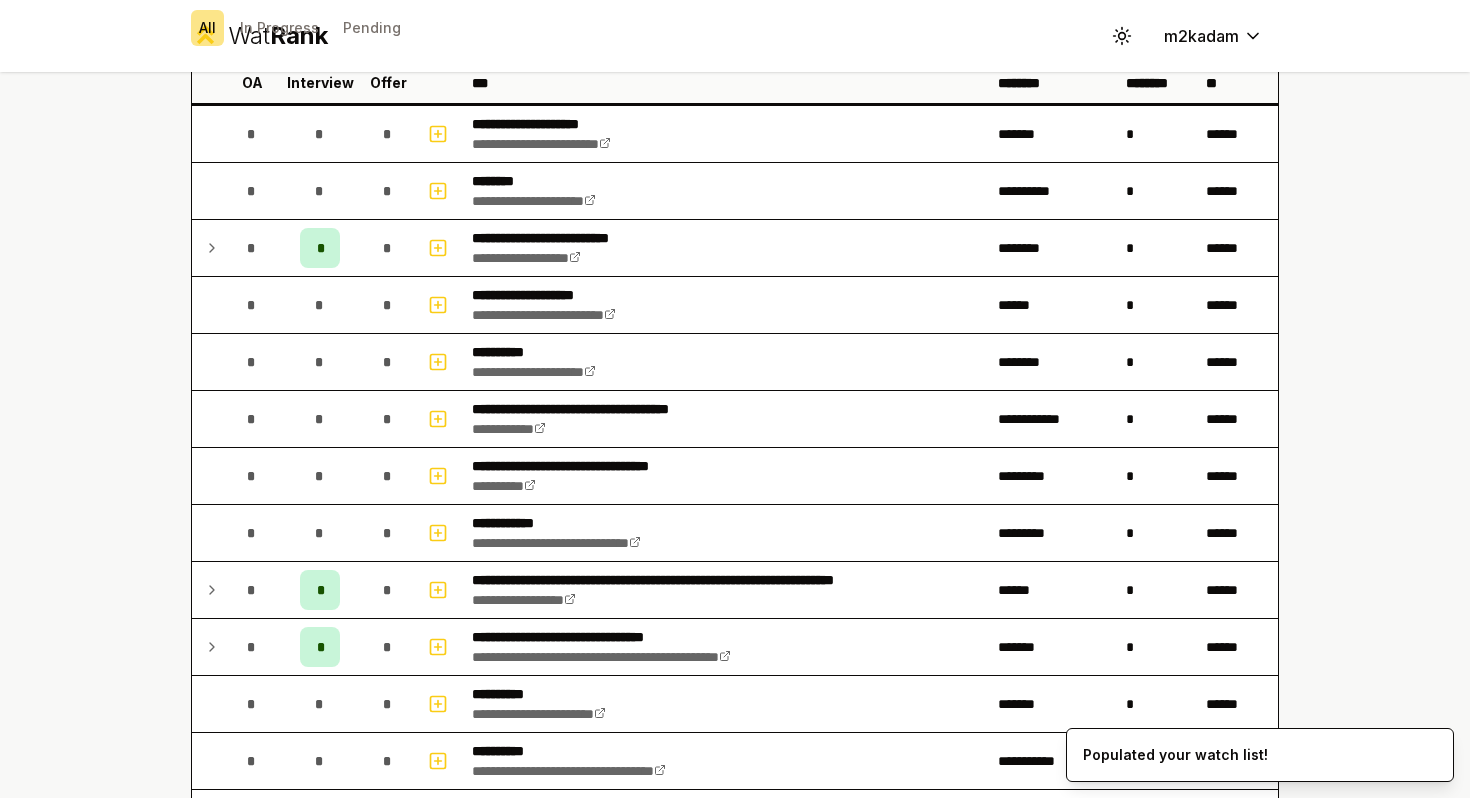 scroll, scrollTop: 141, scrollLeft: 0, axis: vertical 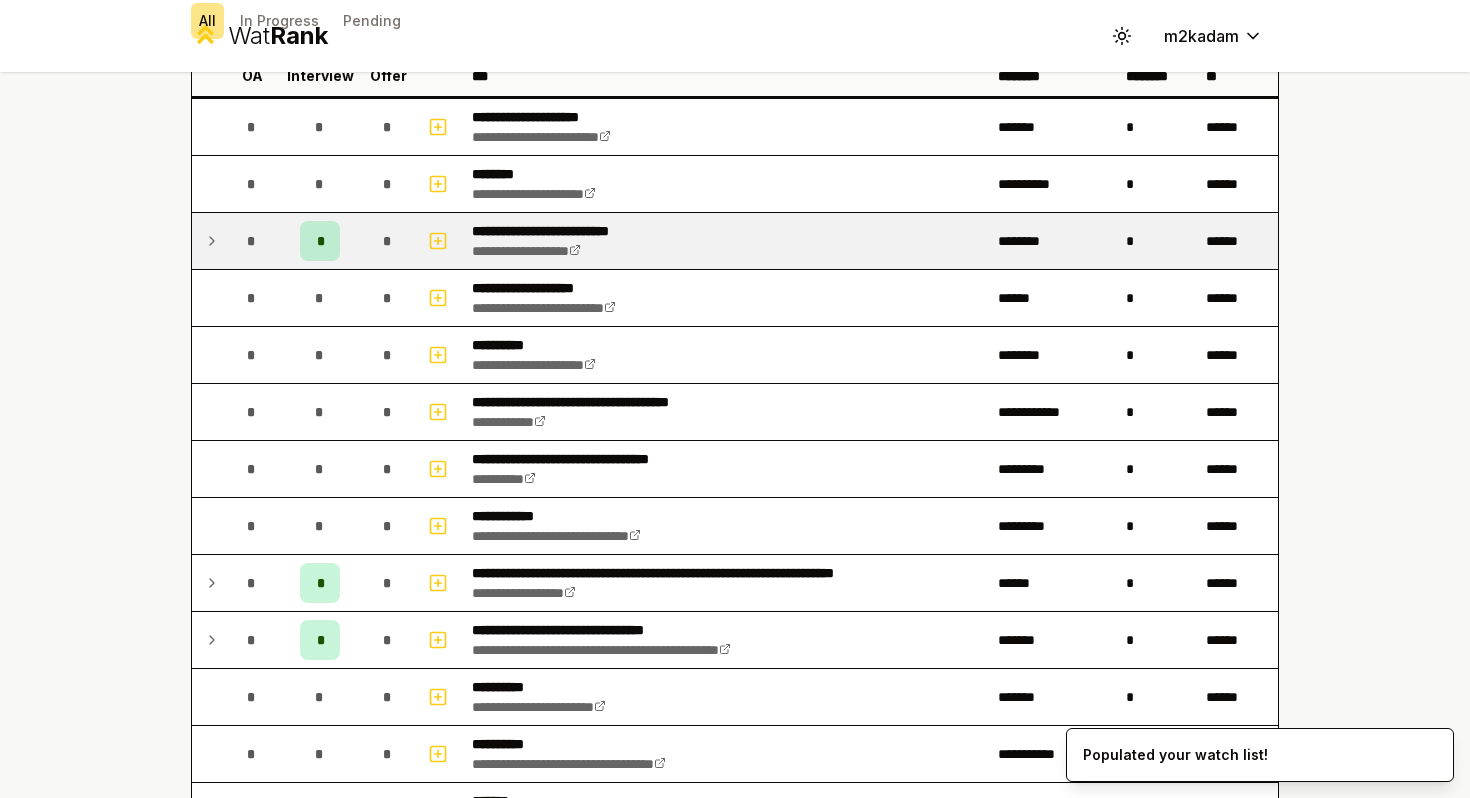 click on "*" at bounding box center [320, 241] 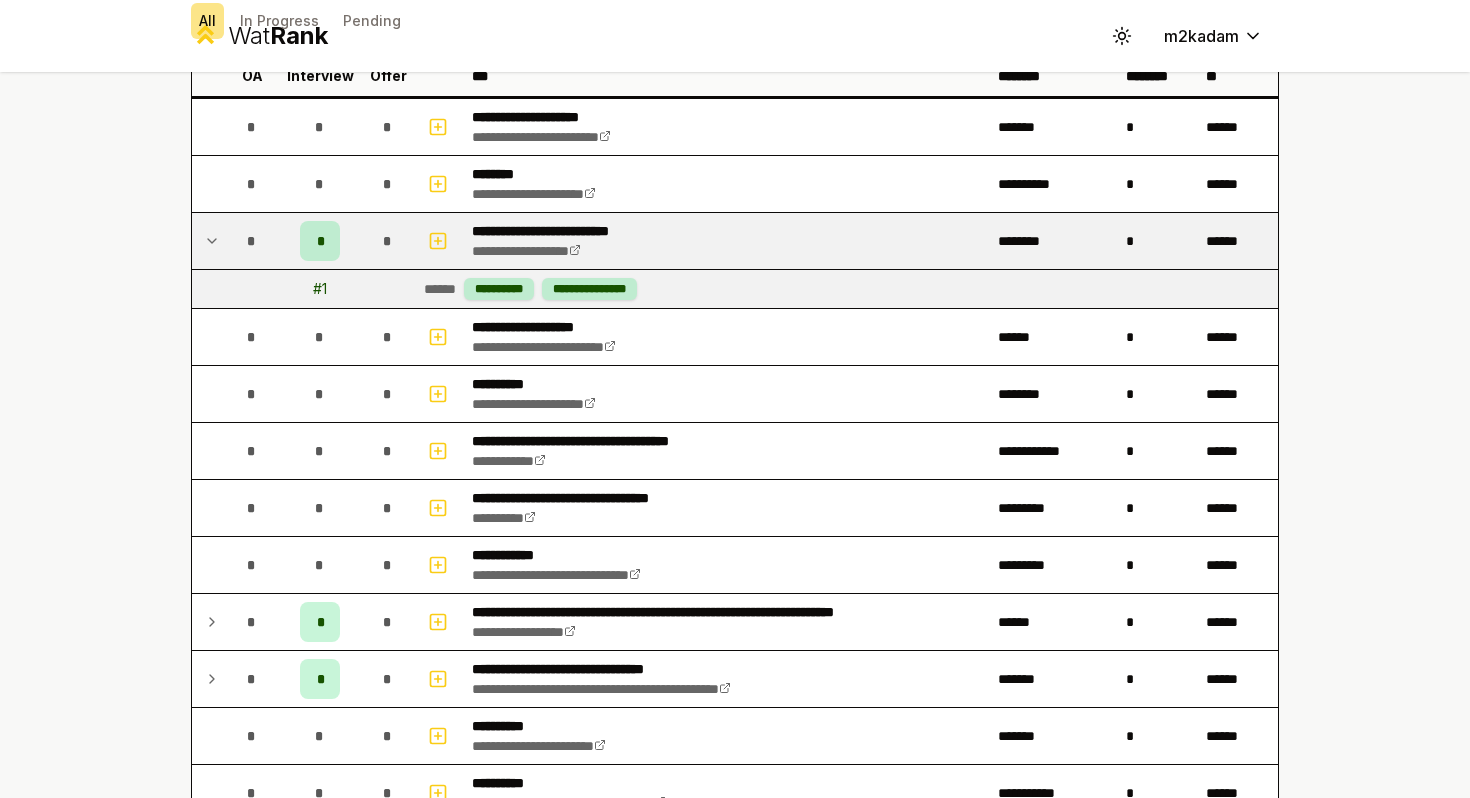 click on "*" at bounding box center [320, 241] 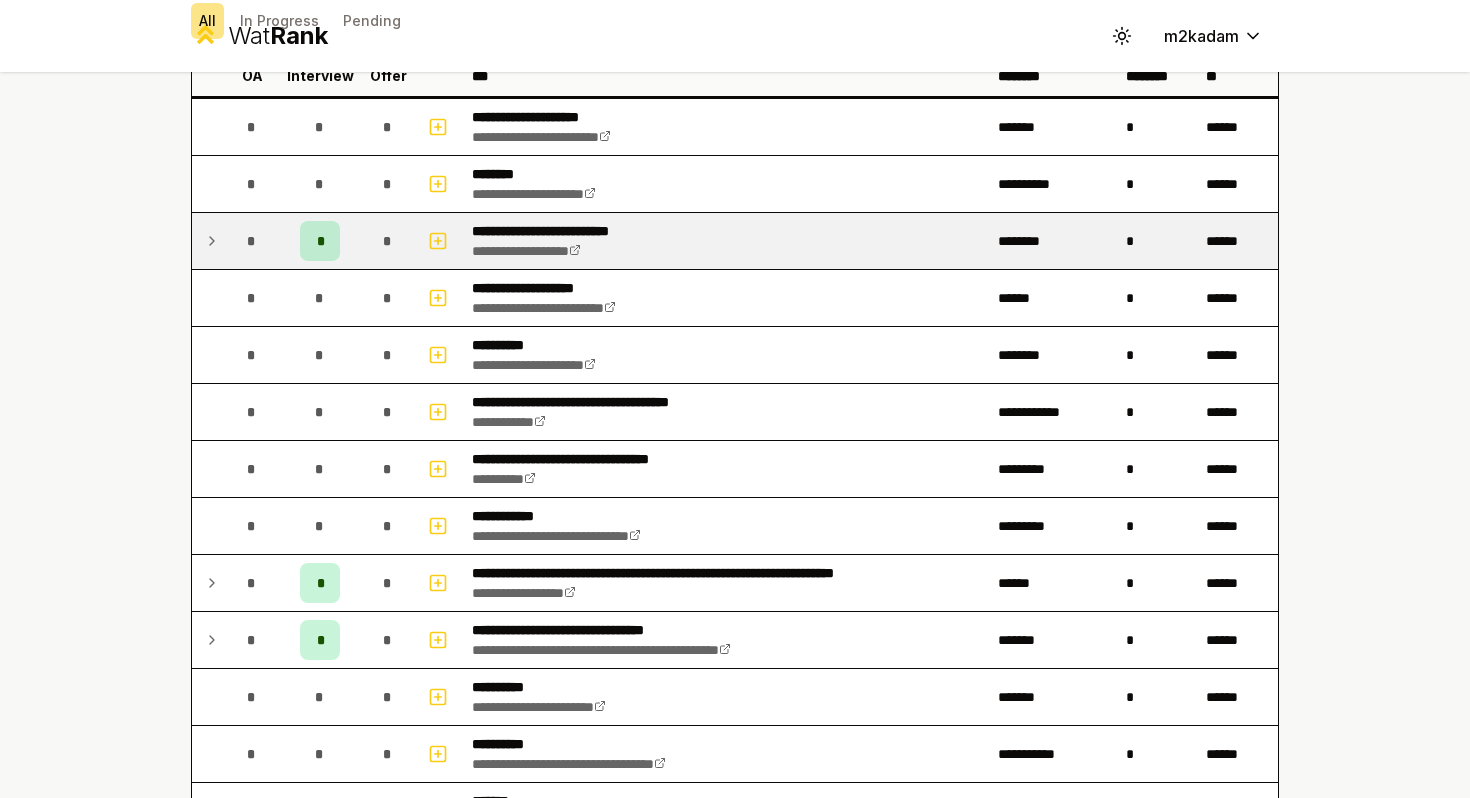 click on "*" at bounding box center [320, 241] 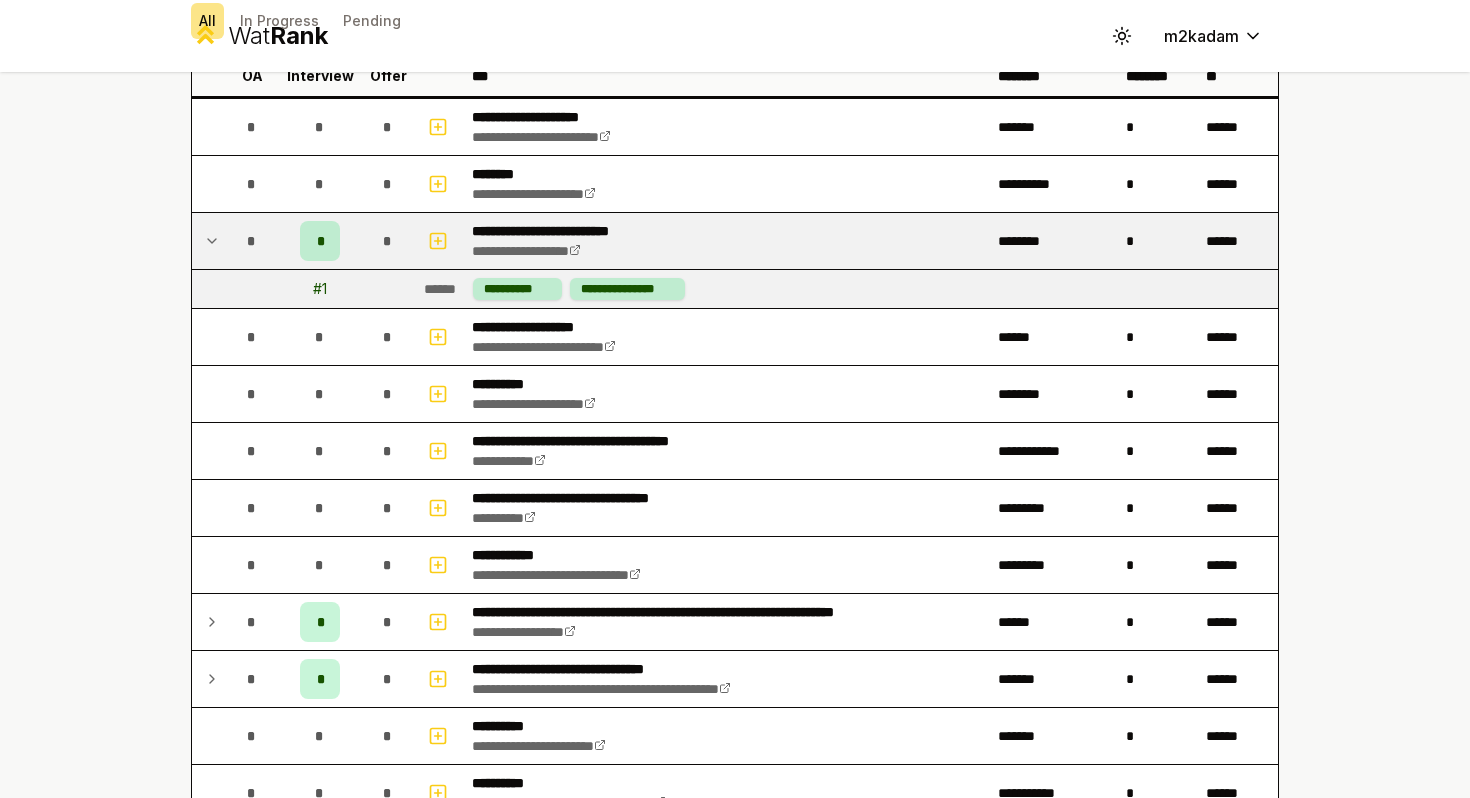click on "*" at bounding box center (320, 241) 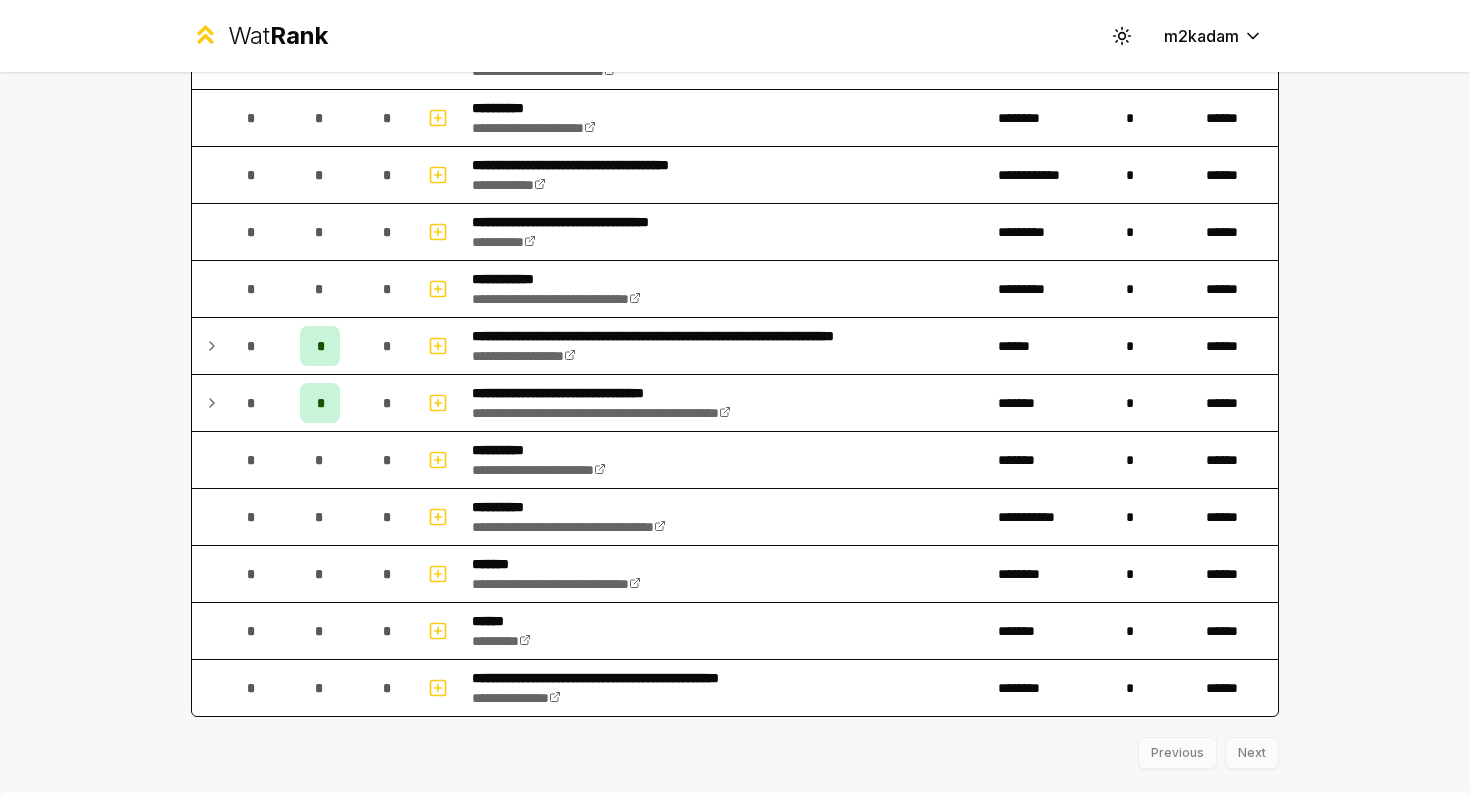 scroll, scrollTop: 403, scrollLeft: 0, axis: vertical 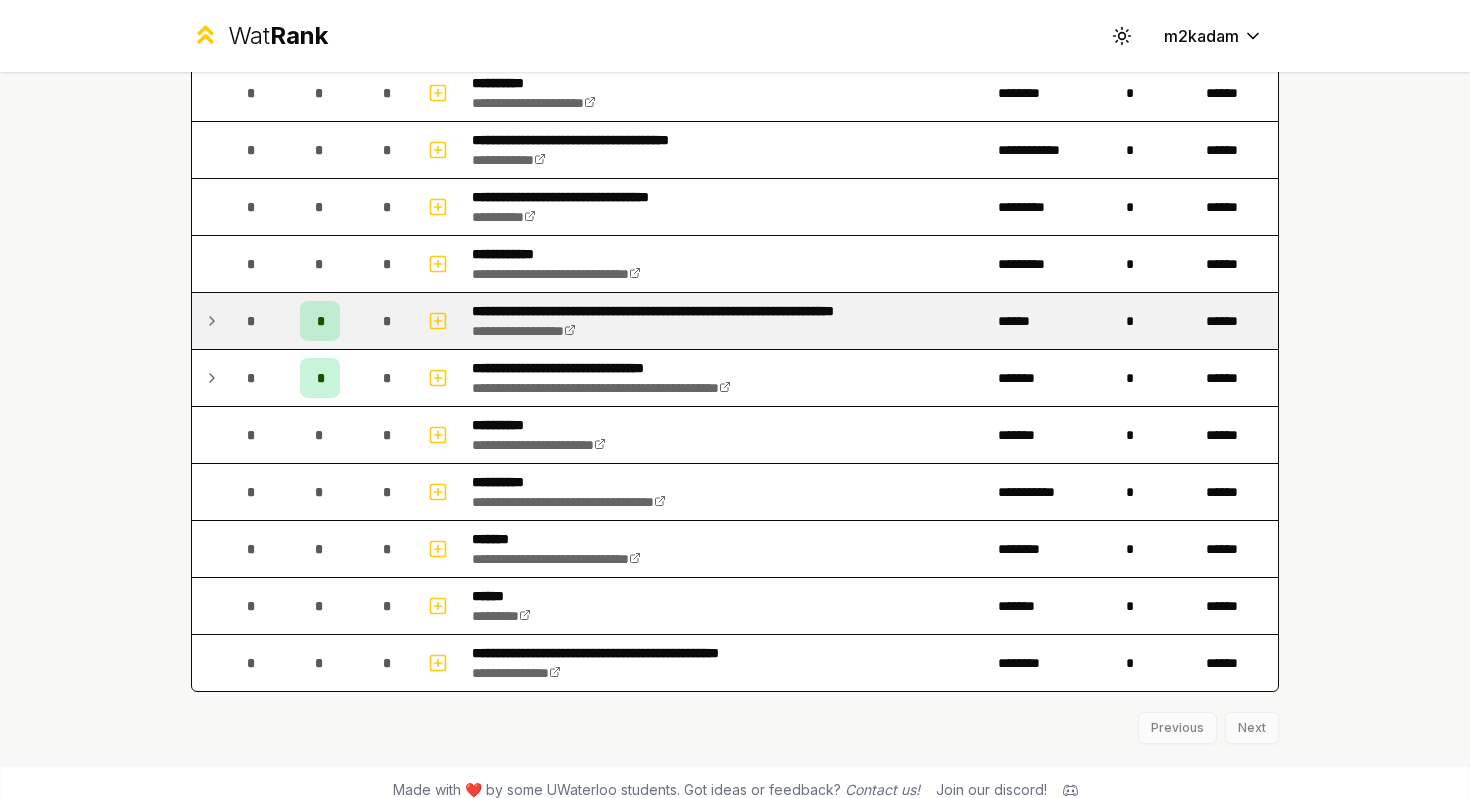 click on "*" at bounding box center [320, 321] 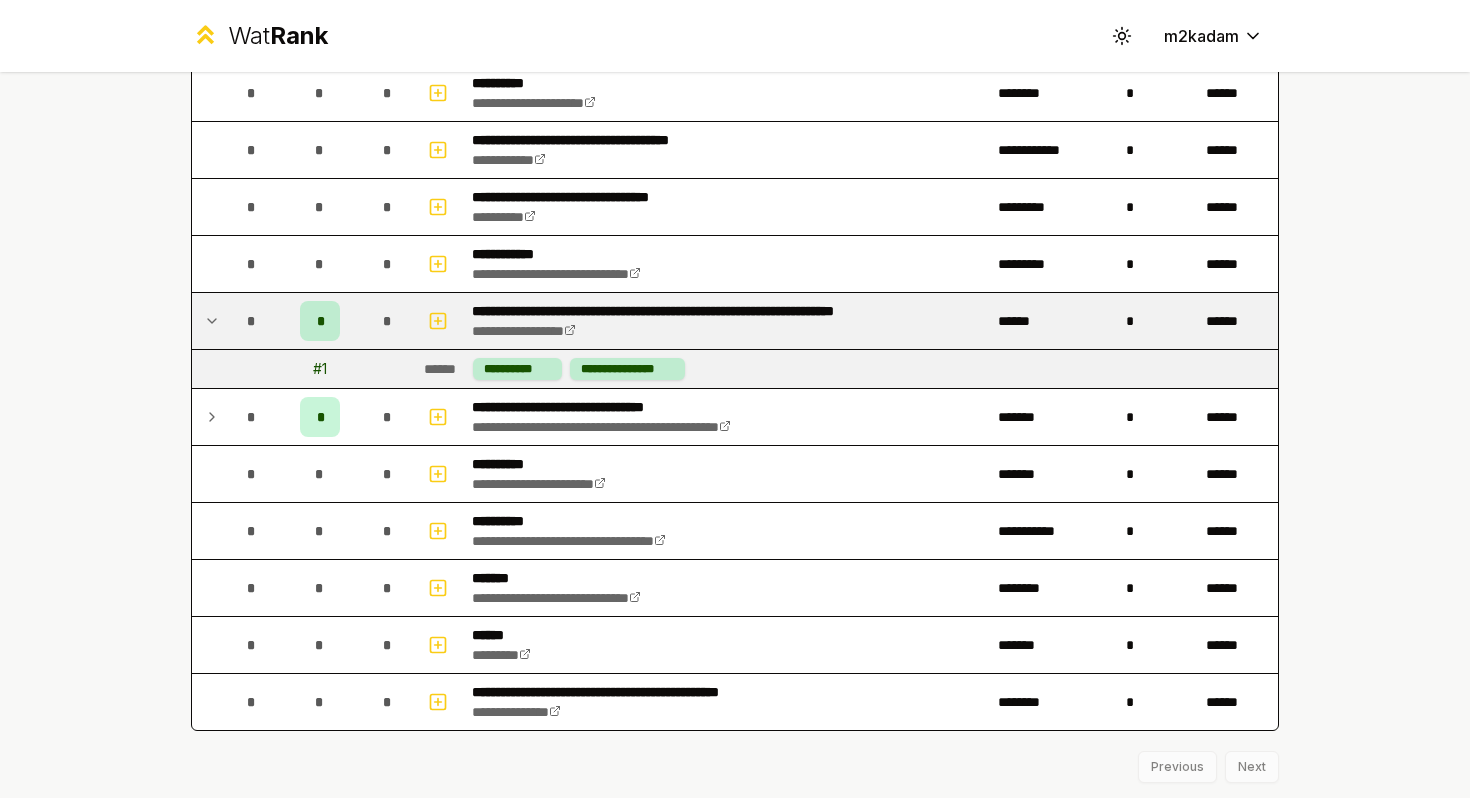 click on "*" at bounding box center (320, 321) 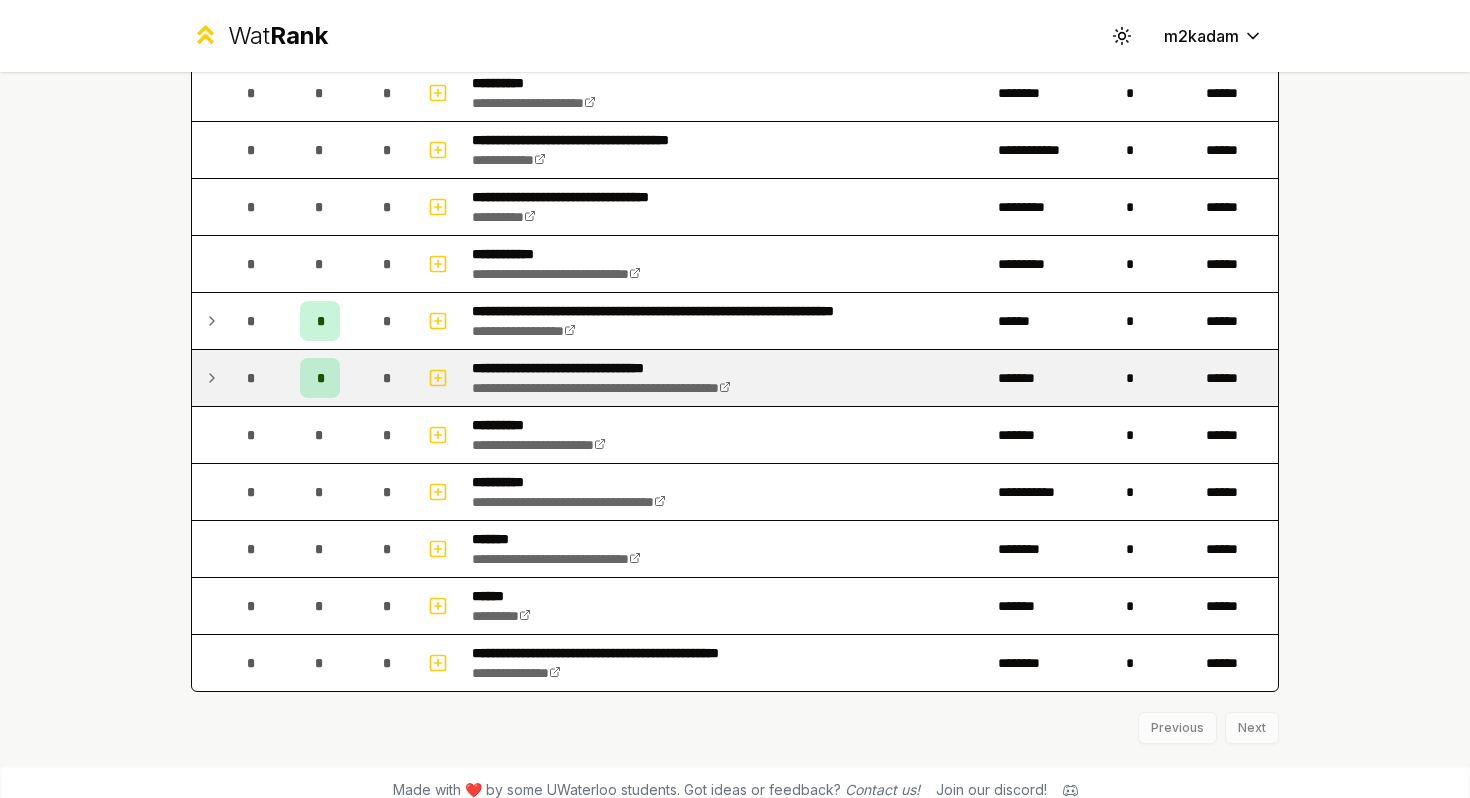 click at bounding box center [208, 378] 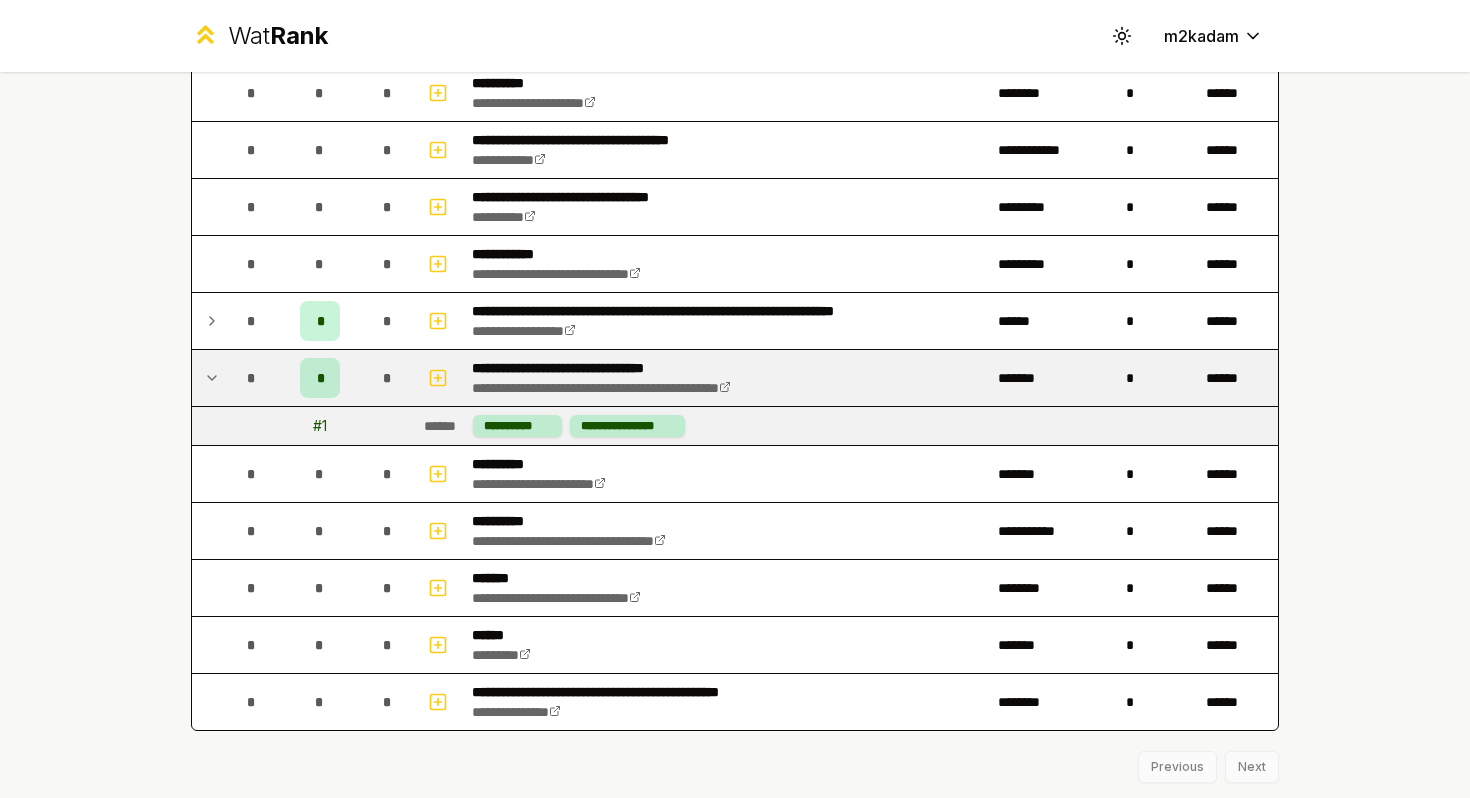 click 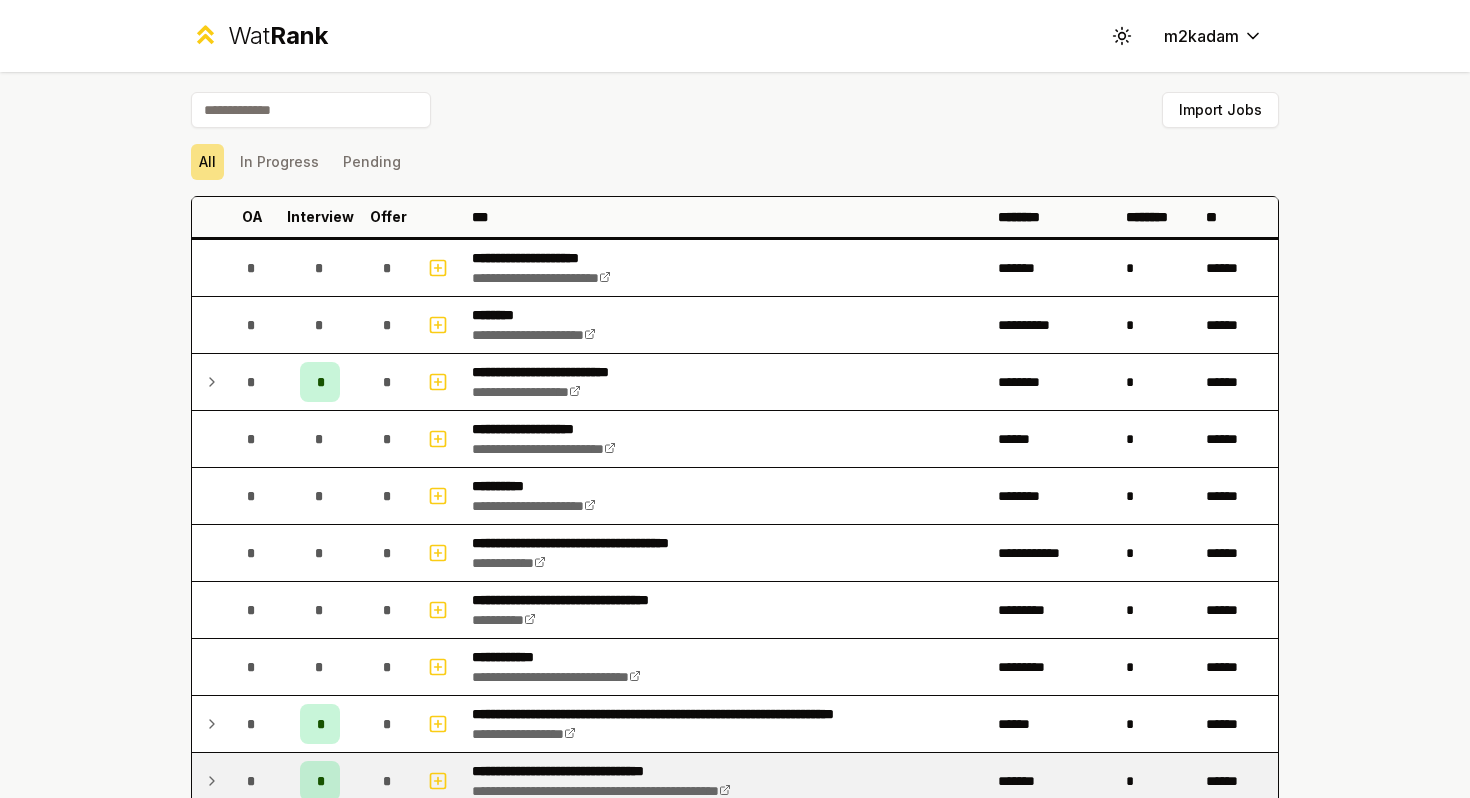 scroll, scrollTop: 3, scrollLeft: 0, axis: vertical 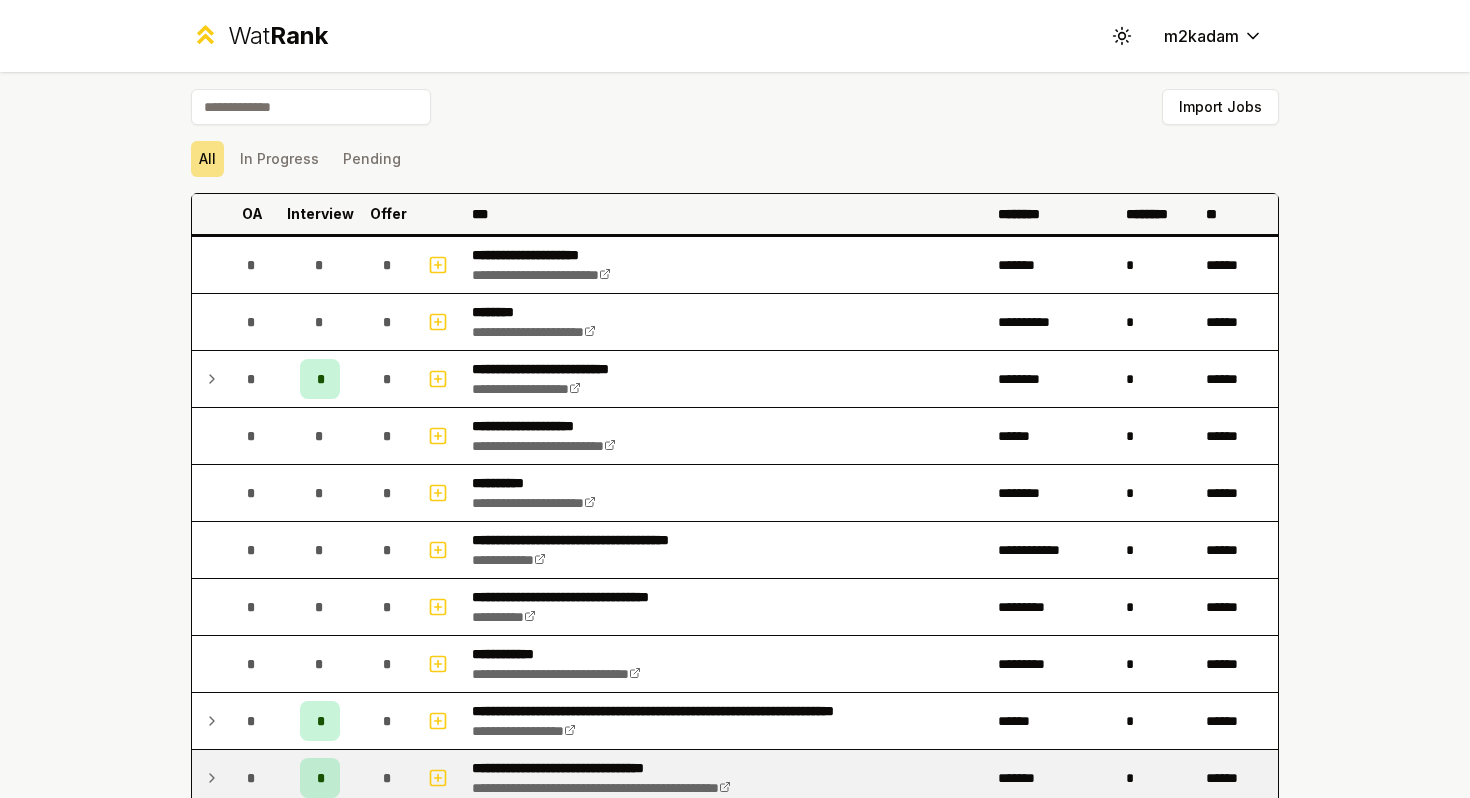click on "Interview" at bounding box center [320, 214] 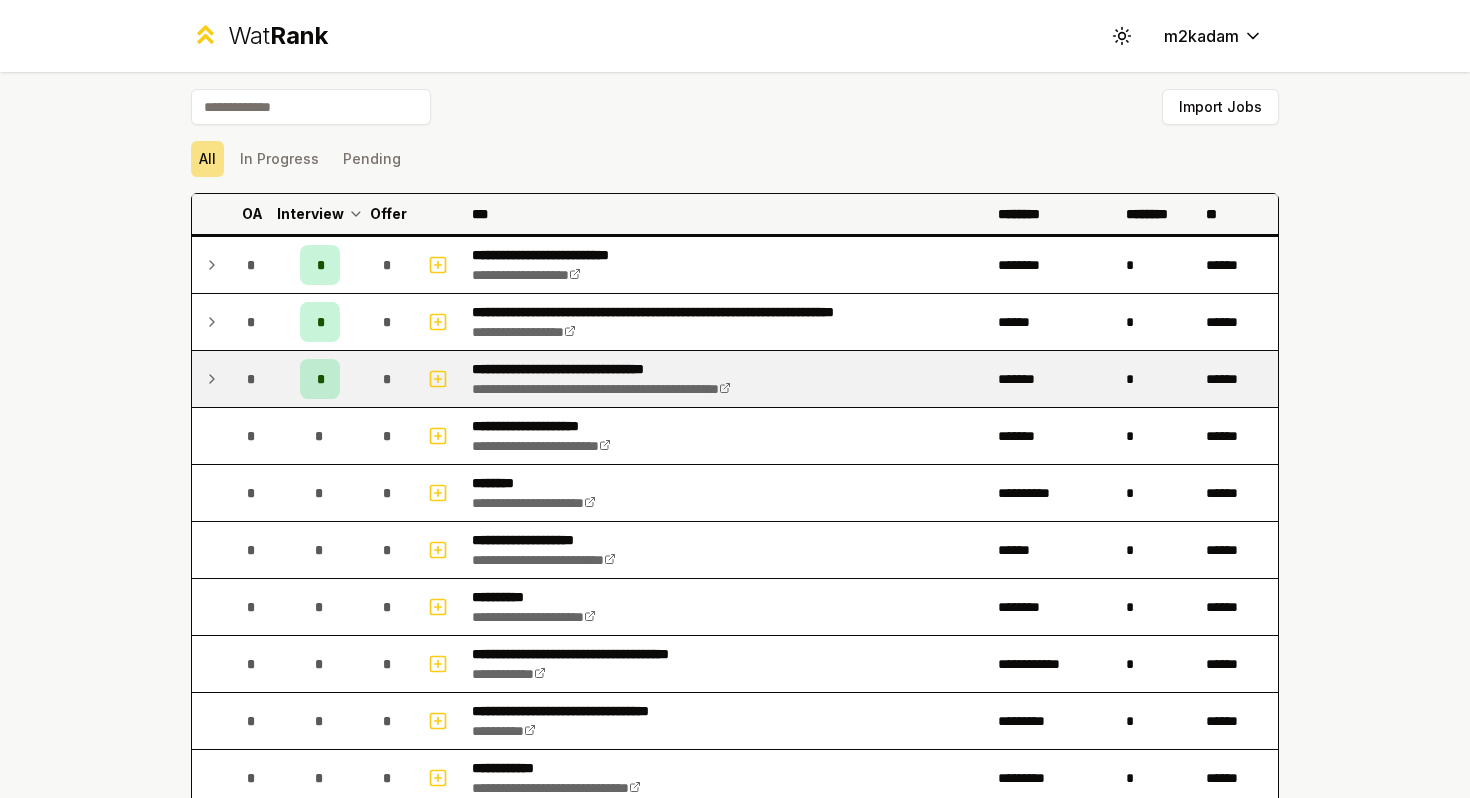 click on "Interview" at bounding box center [320, 214] 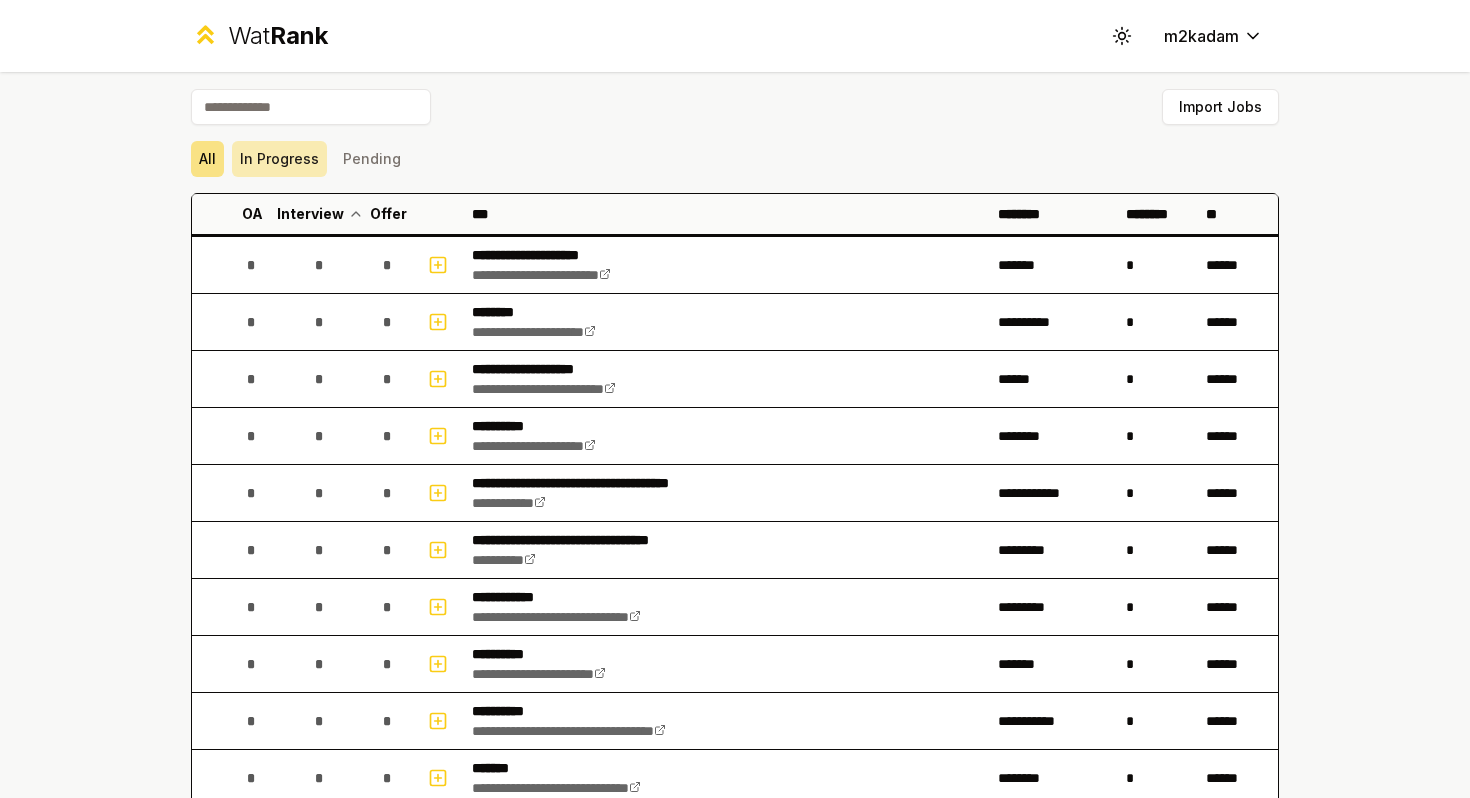 click on "In Progress" at bounding box center (279, 159) 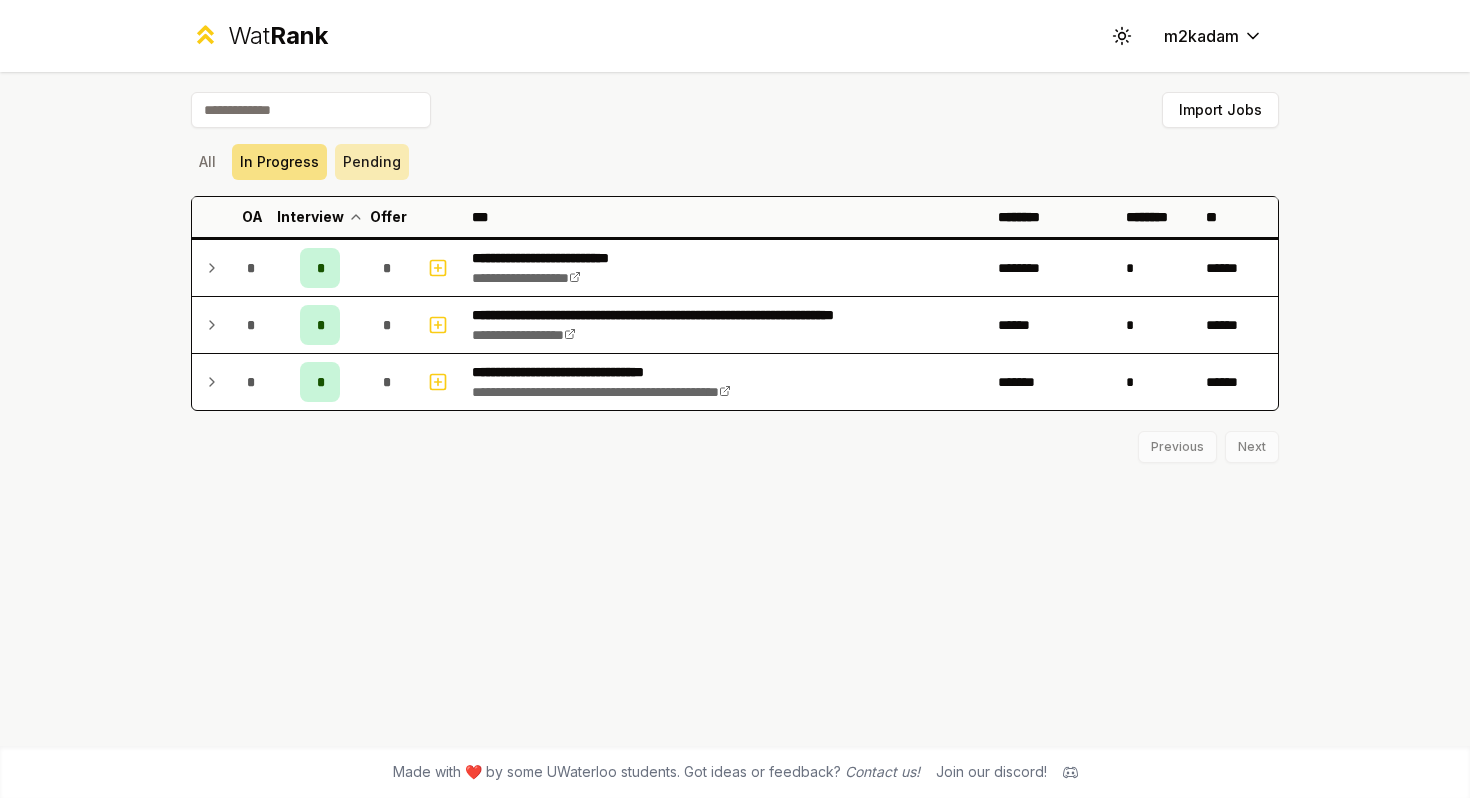 click on "Pending" at bounding box center [372, 162] 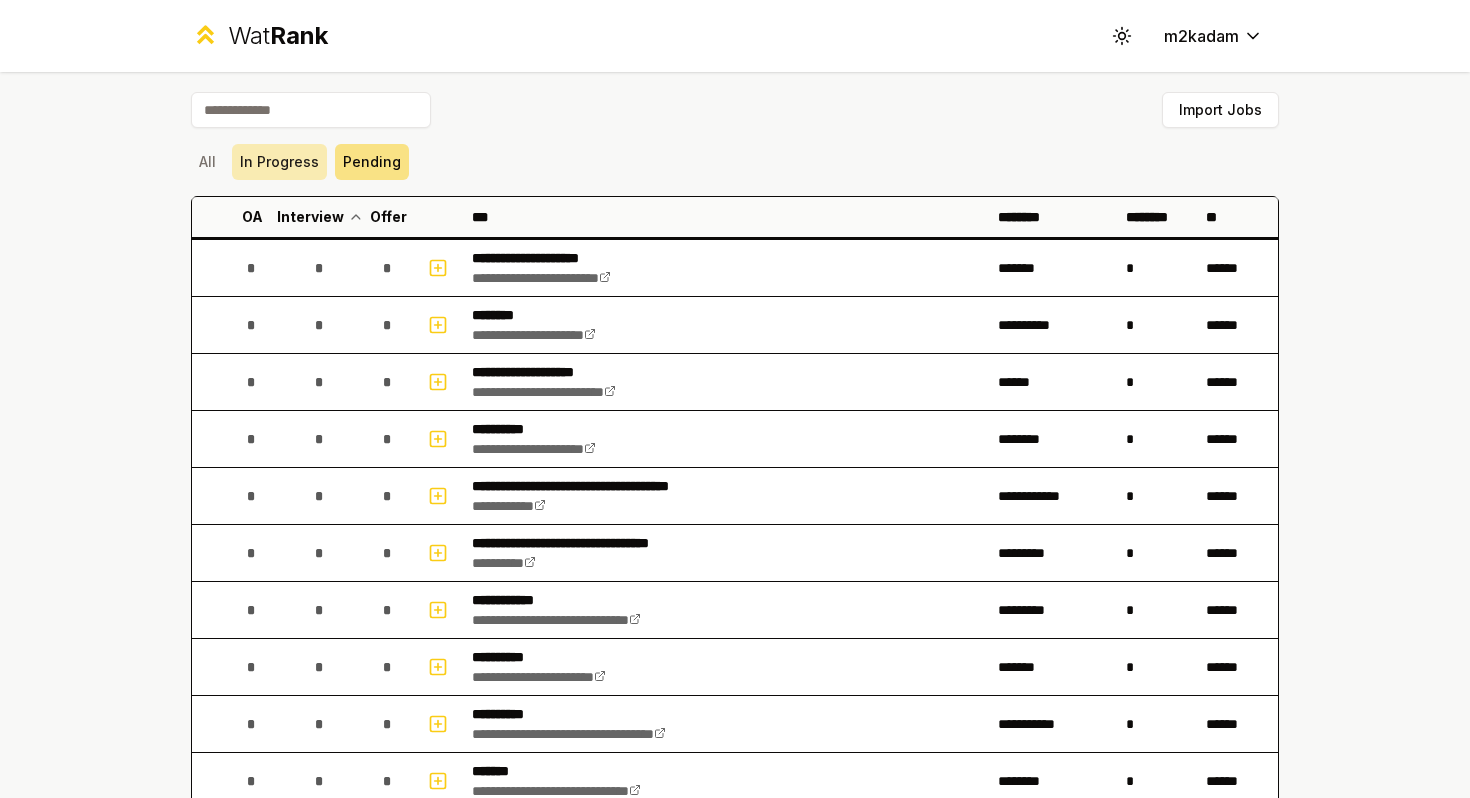 click on "In Progress" at bounding box center (279, 162) 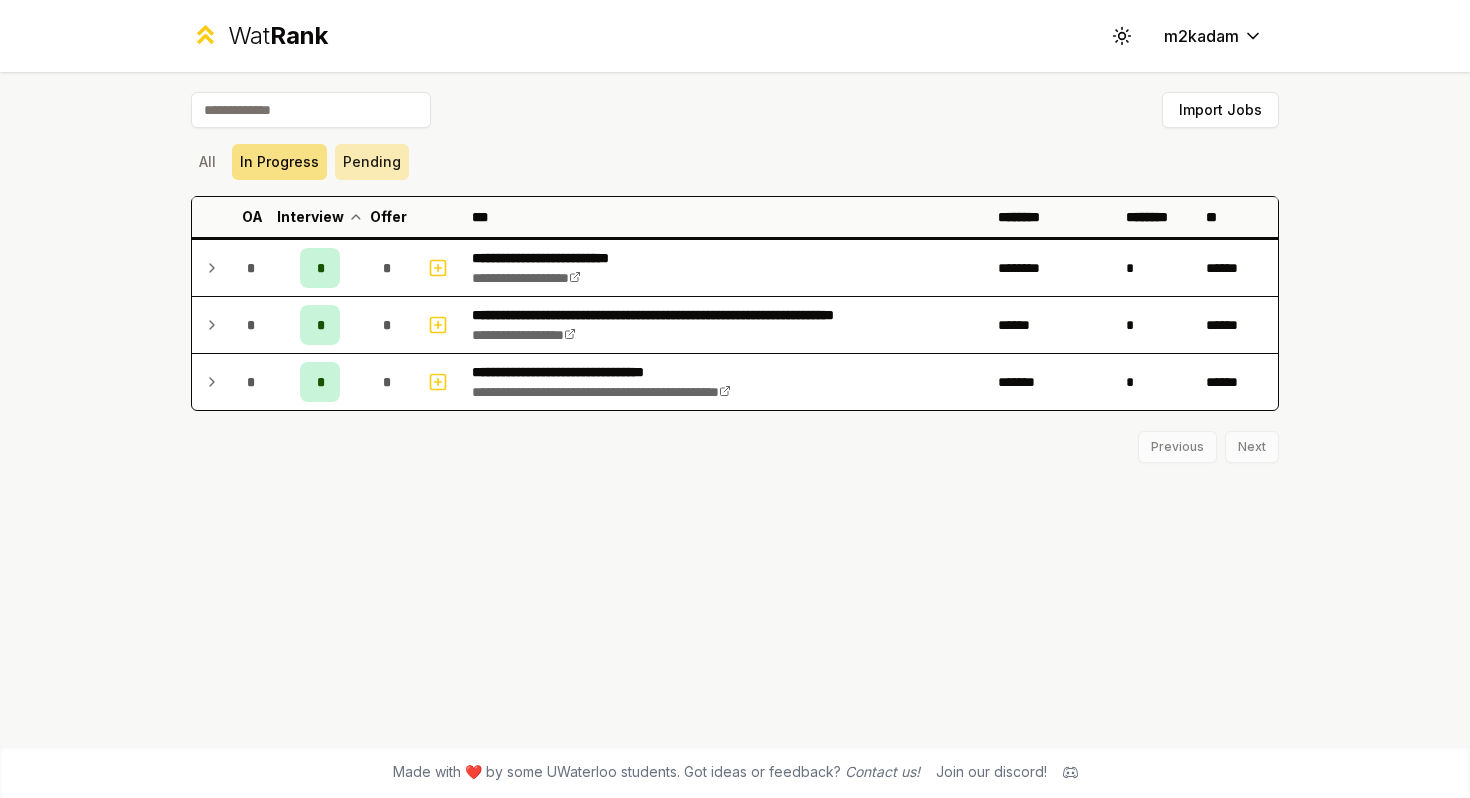click on "Pending" at bounding box center (372, 162) 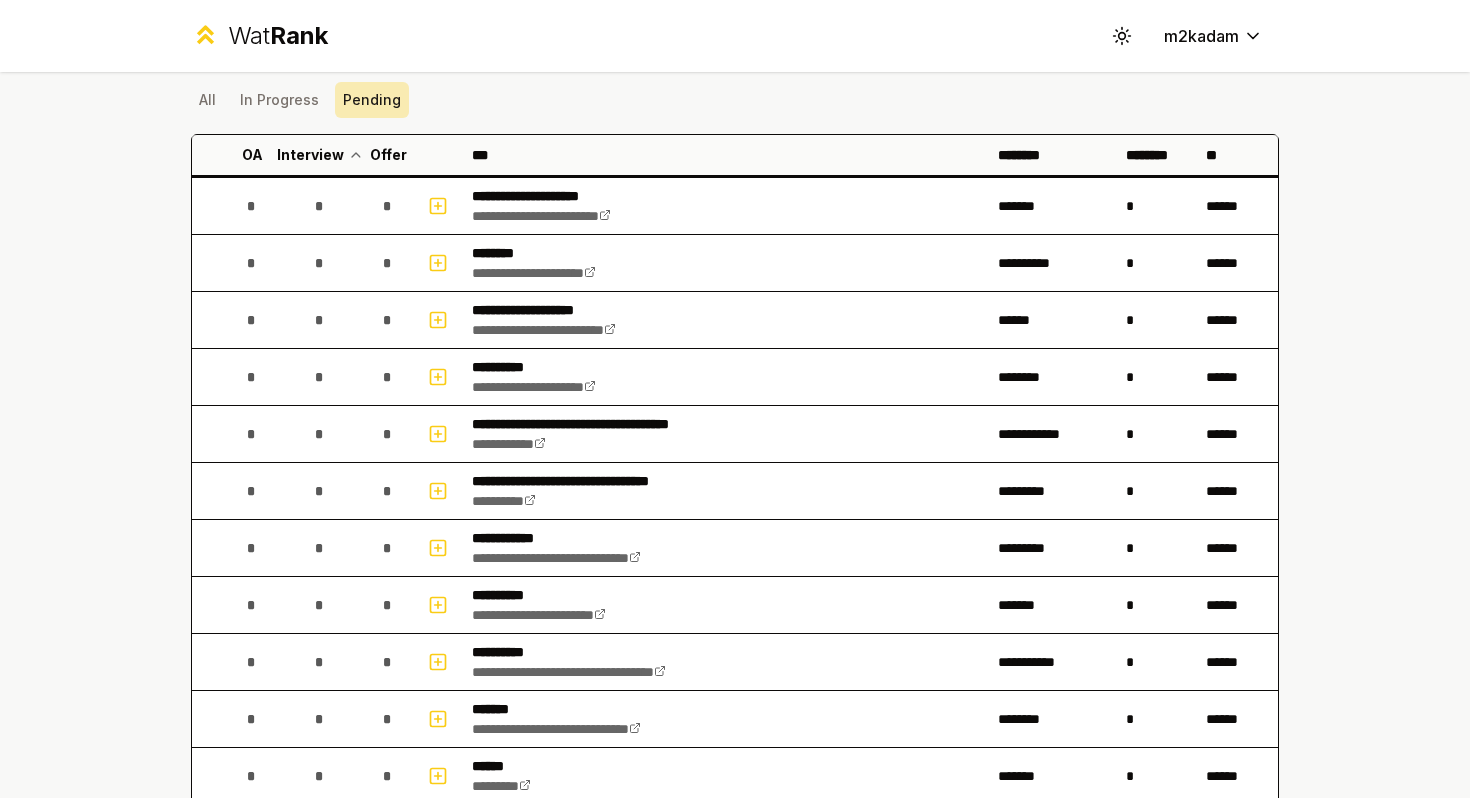 scroll, scrollTop: 0, scrollLeft: 0, axis: both 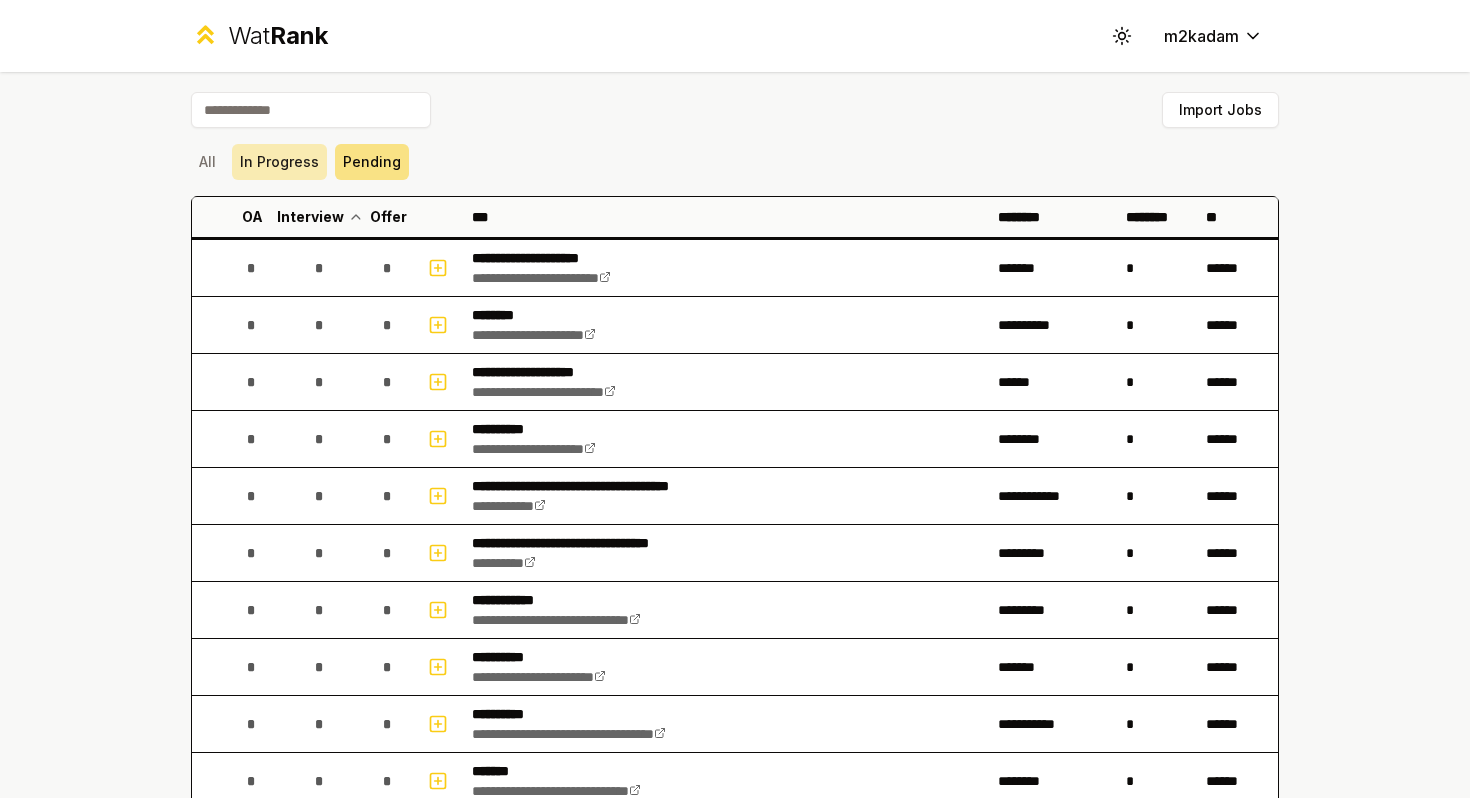 click on "In Progress" at bounding box center (279, 162) 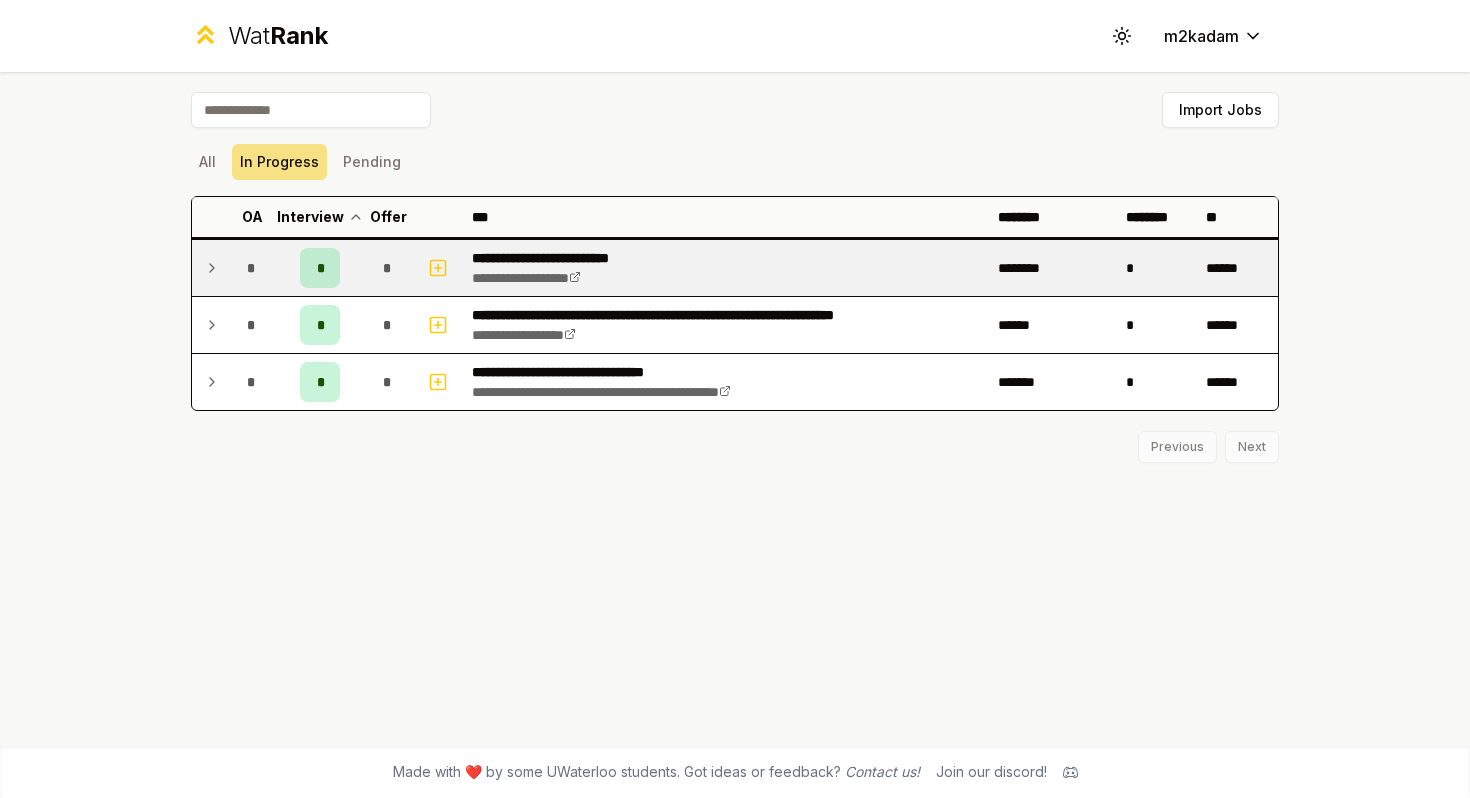 click on "*" at bounding box center [387, 268] 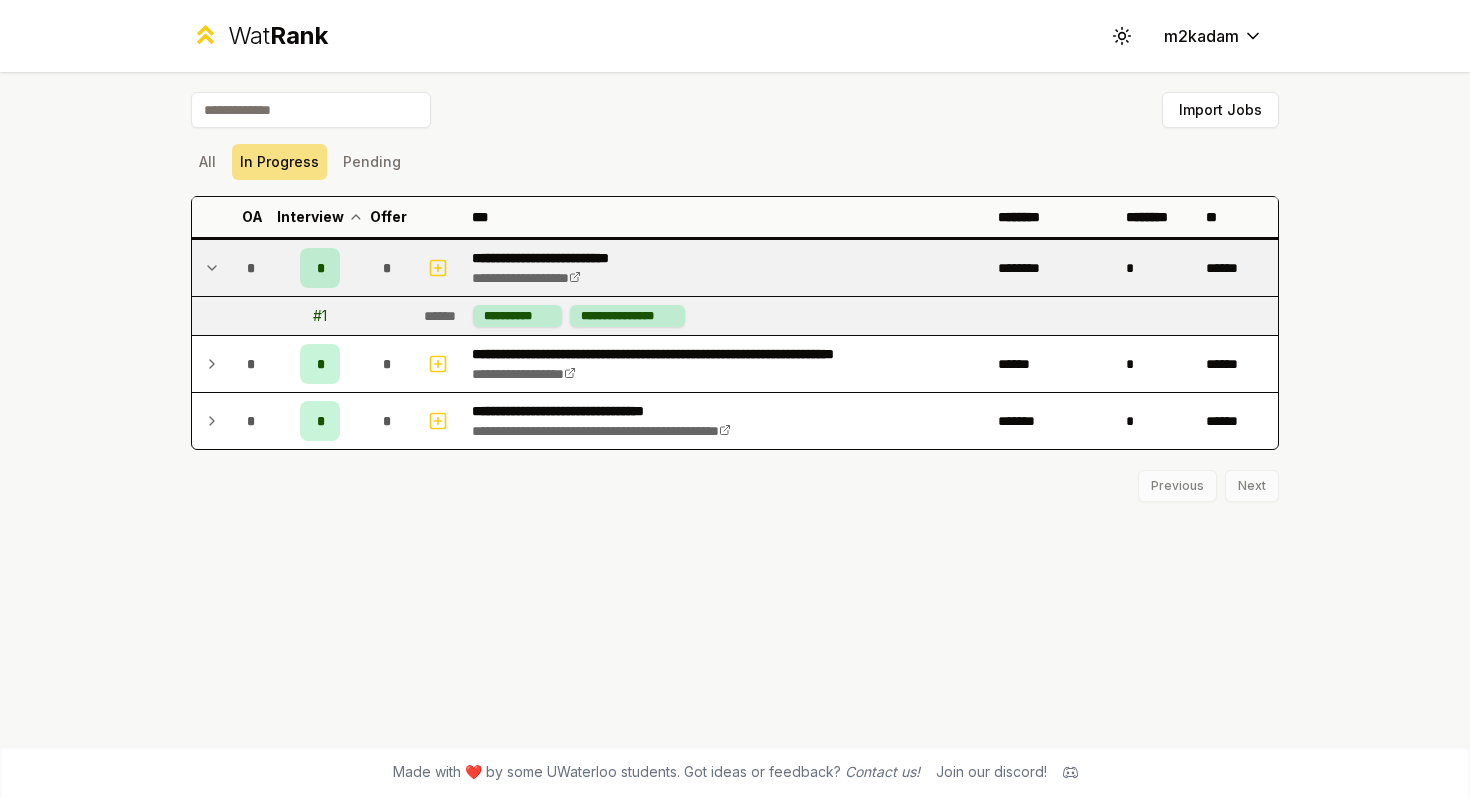 click on "**********" at bounding box center [735, 409] 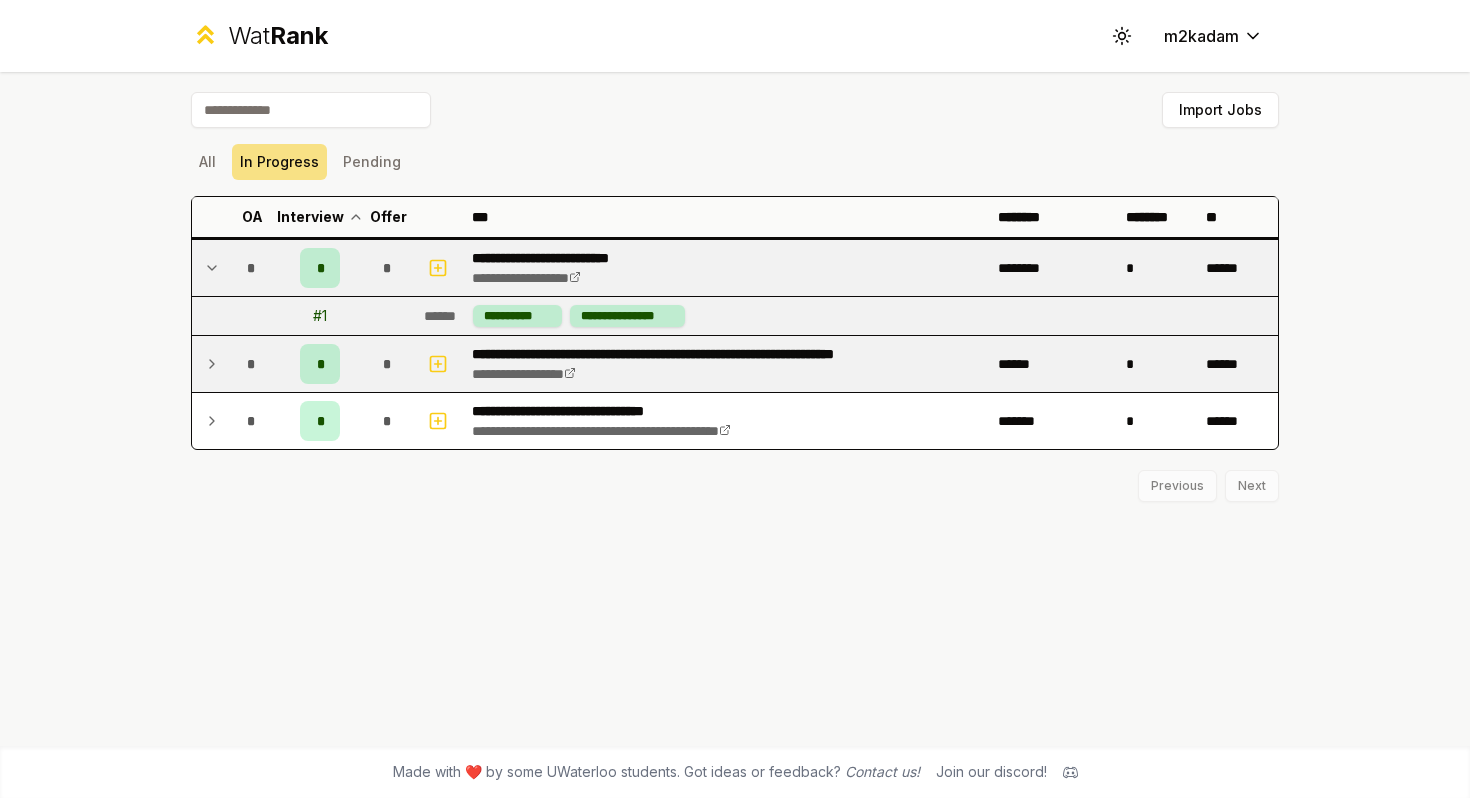 click on "*" at bounding box center [388, 364] 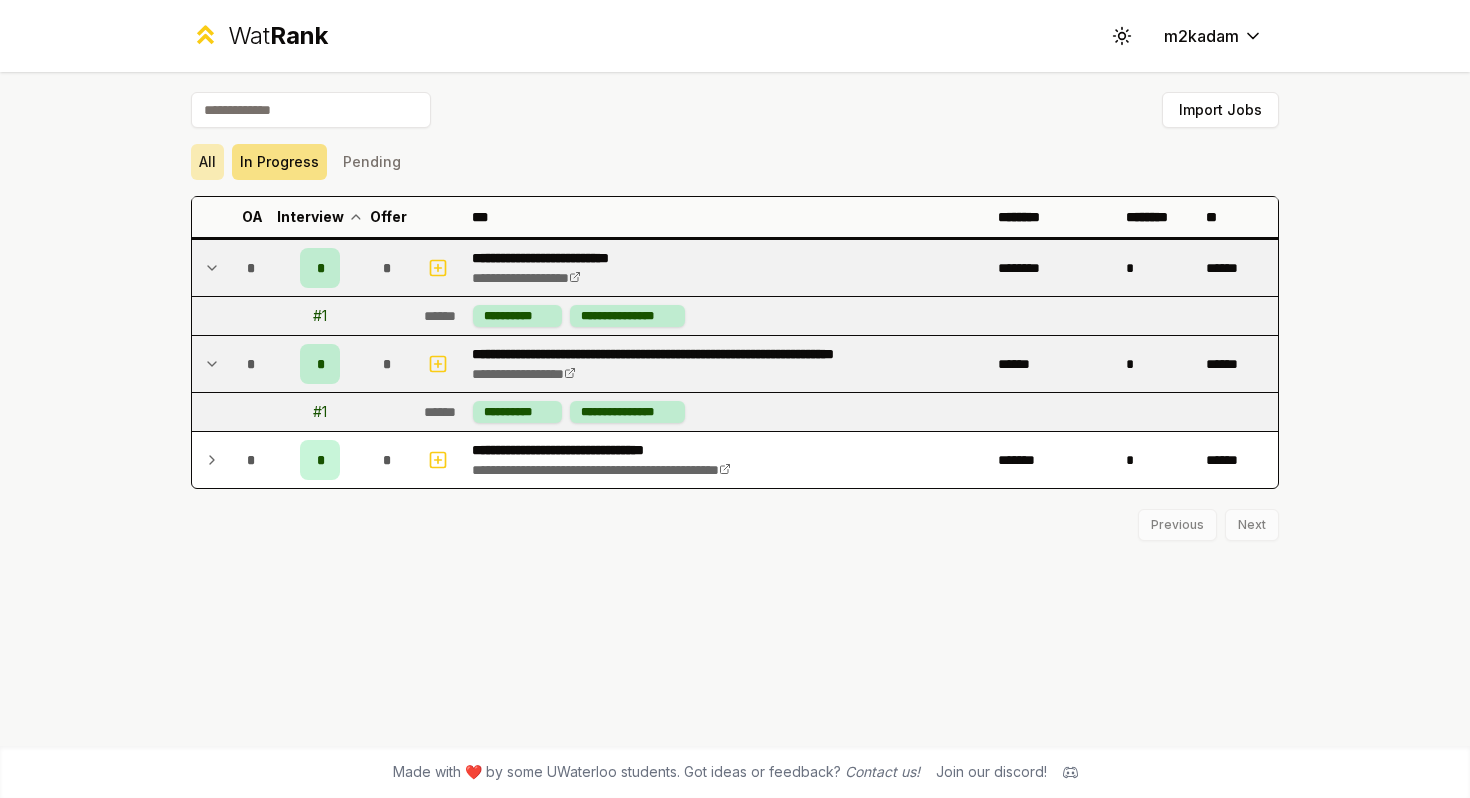click on "All" at bounding box center (207, 162) 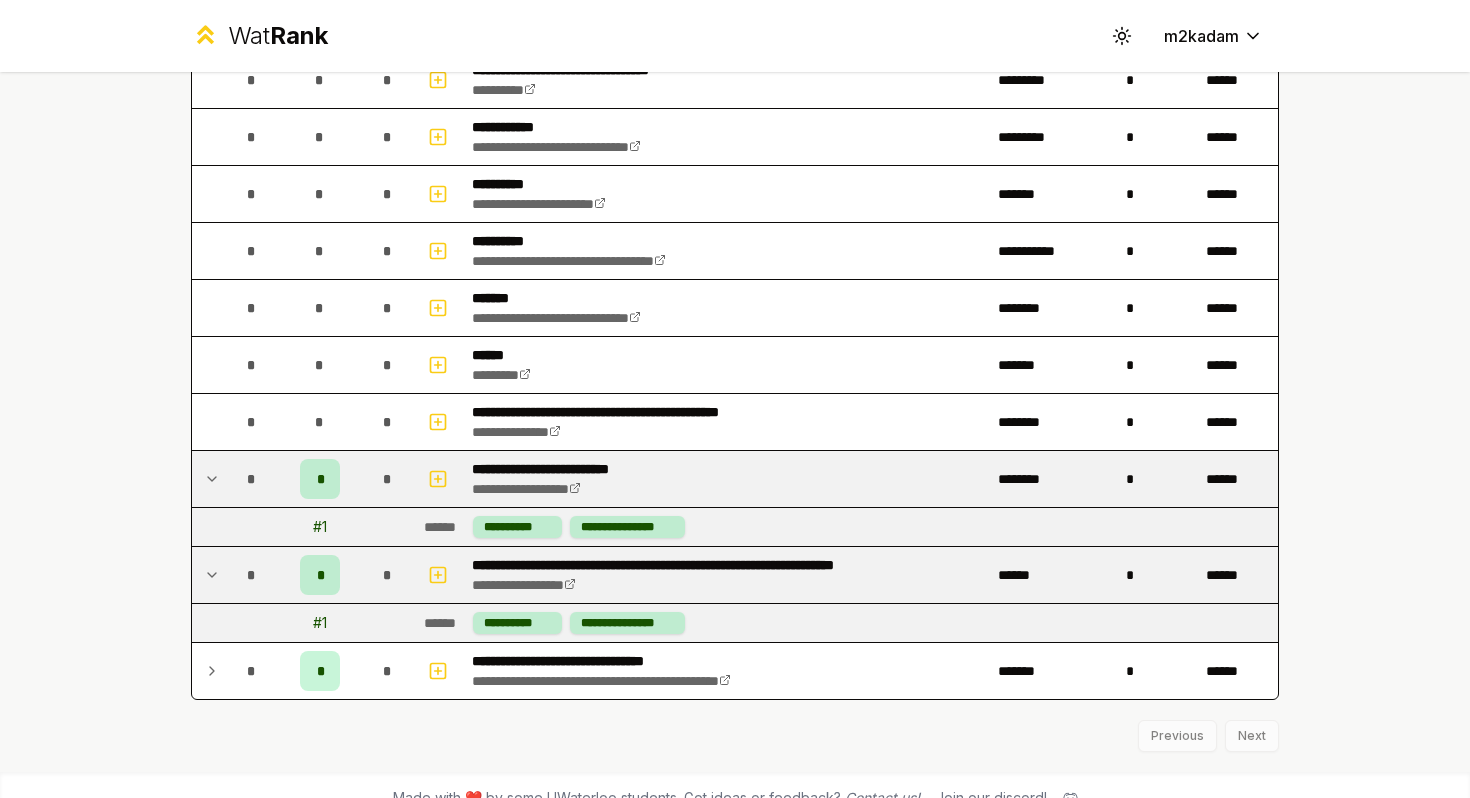 scroll, scrollTop: 499, scrollLeft: 0, axis: vertical 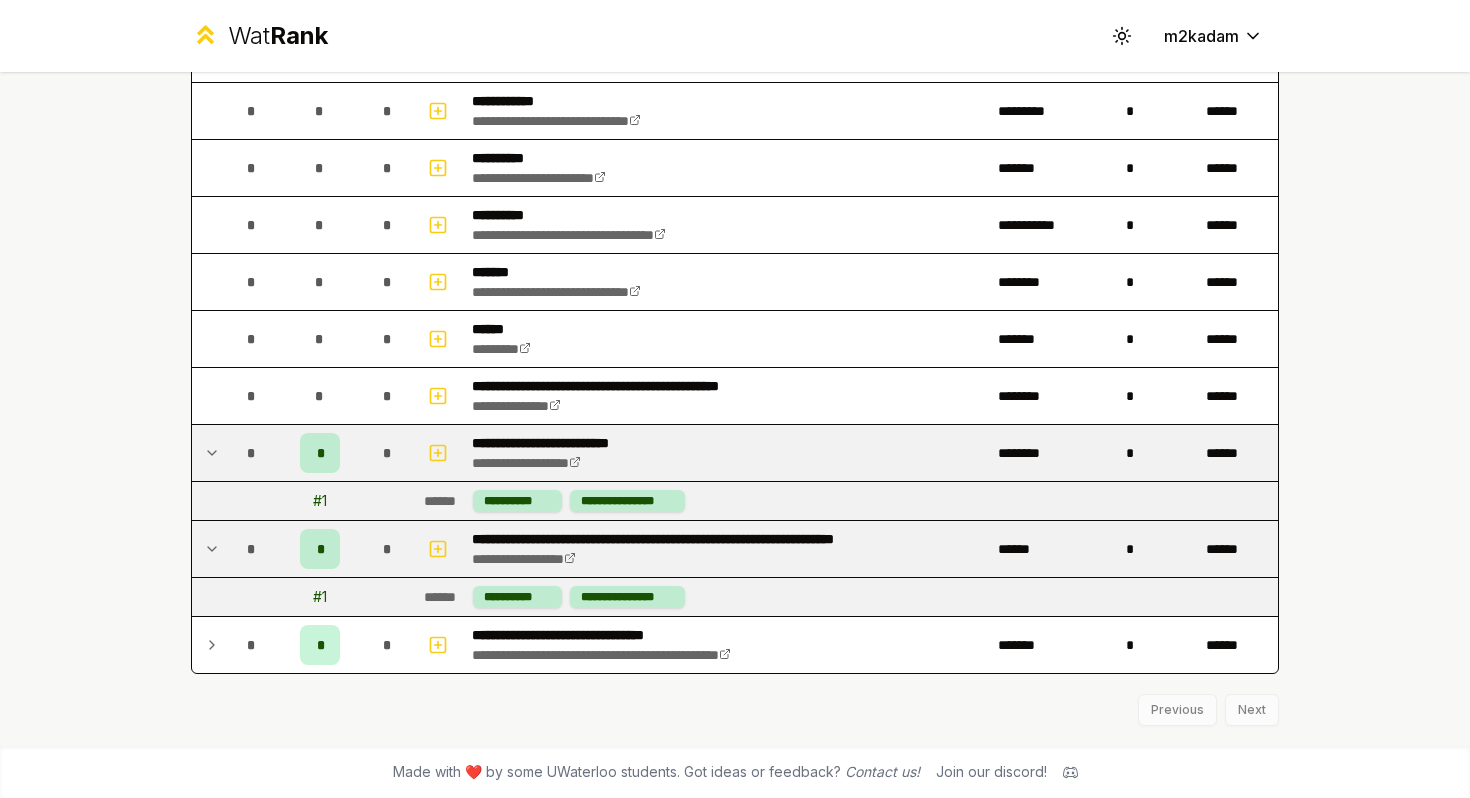 click on "Previous Next" at bounding box center (735, 700) 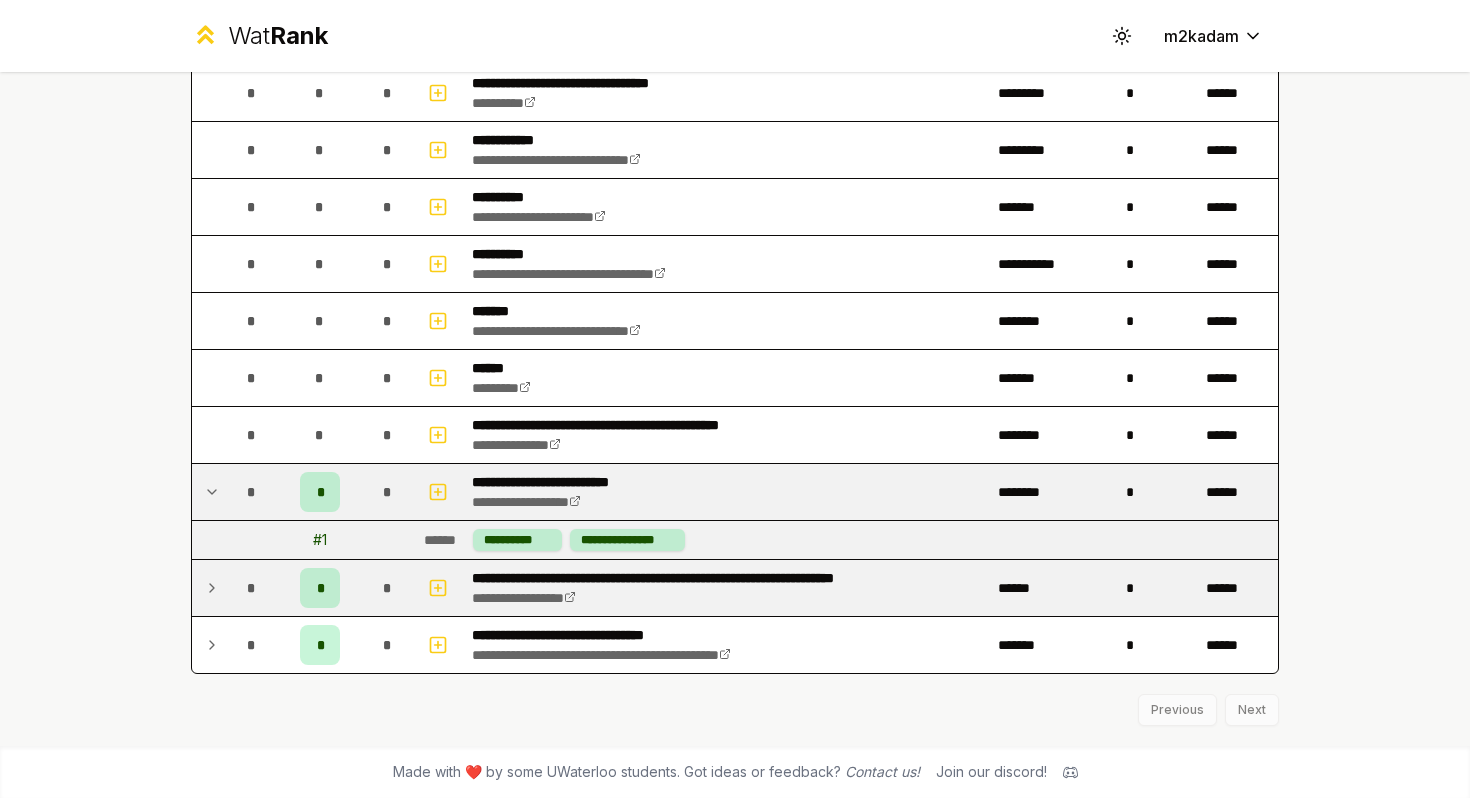 scroll, scrollTop: 0, scrollLeft: 0, axis: both 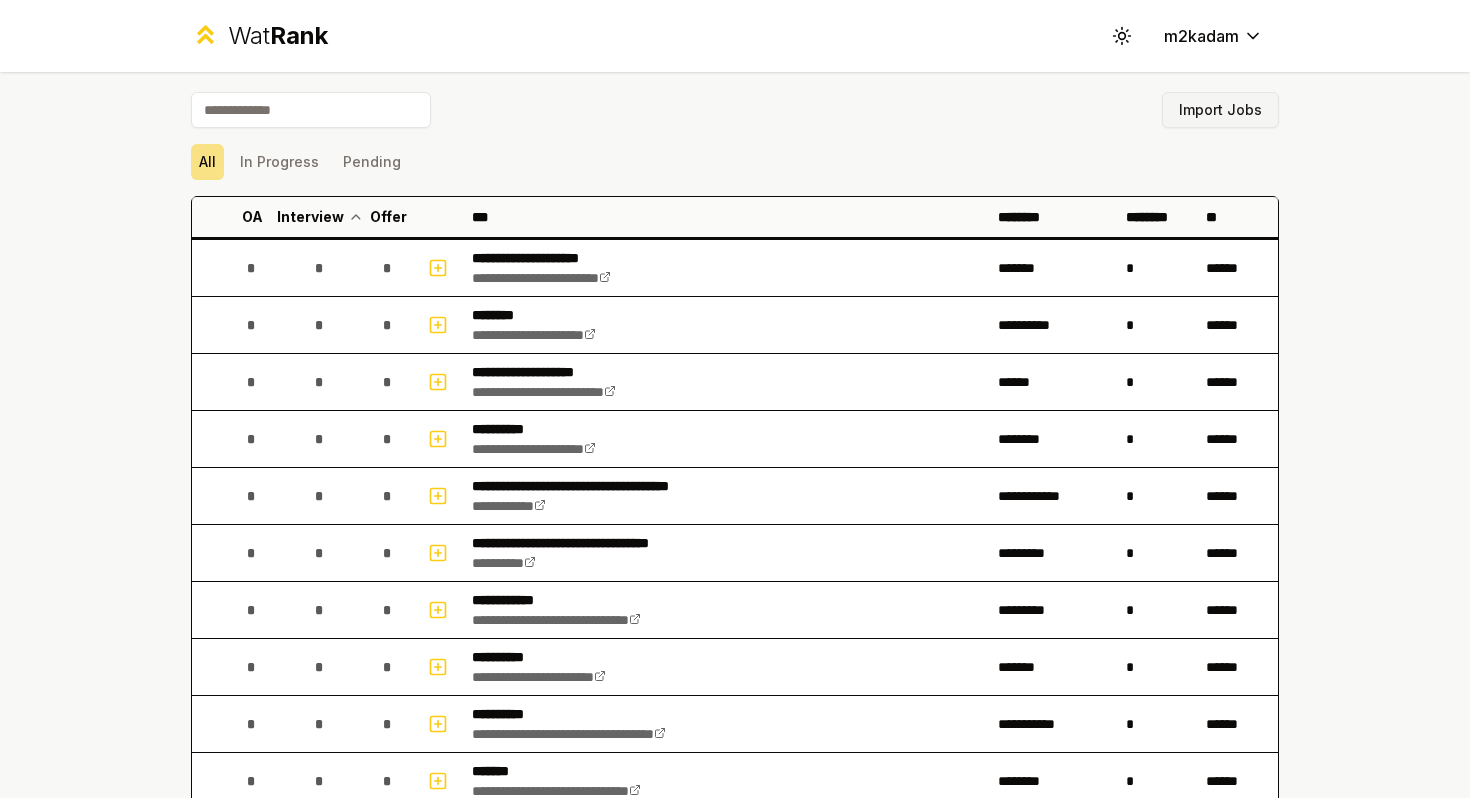 click on "Import Jobs" at bounding box center (1220, 110) 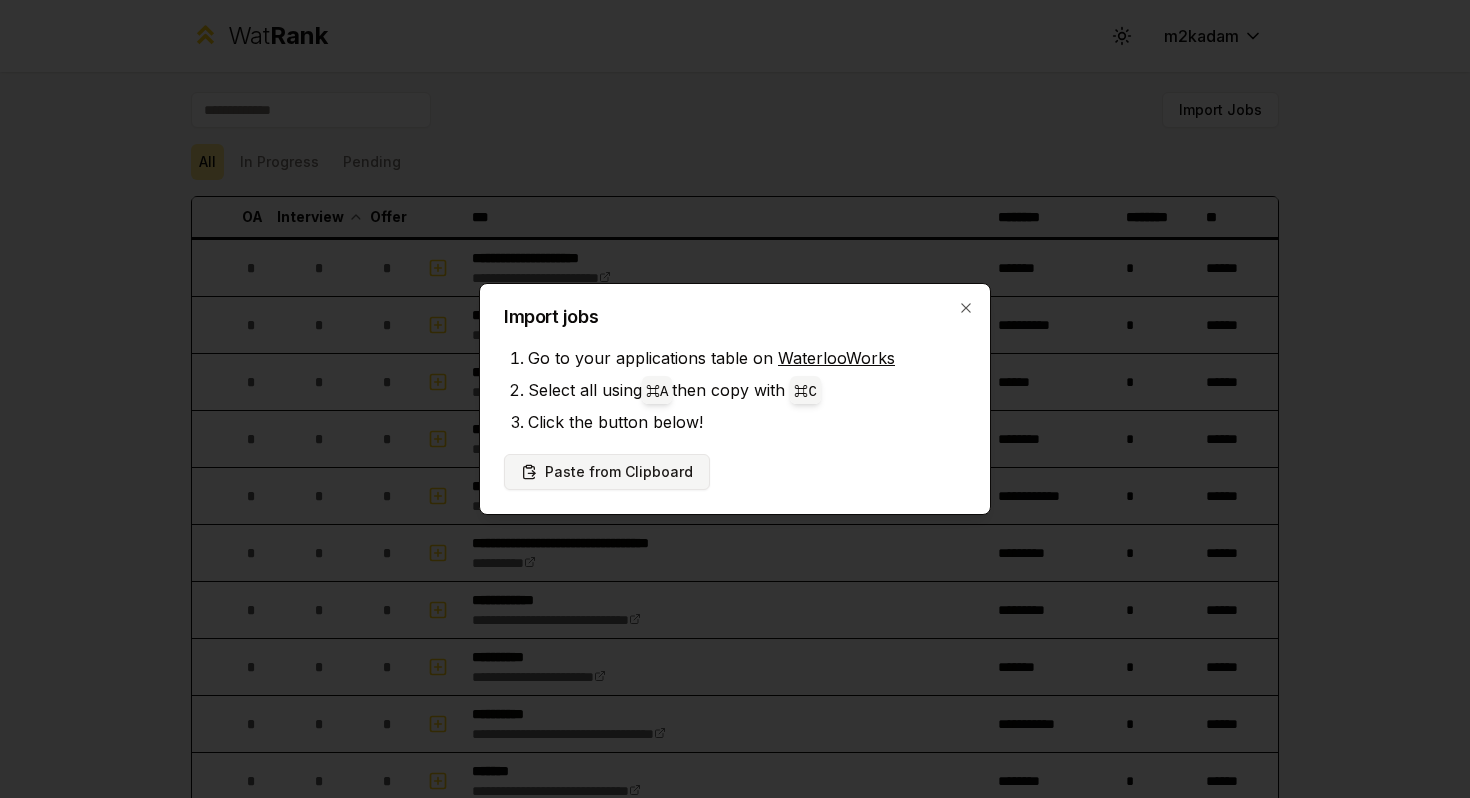 click on "Paste from Clipboard" at bounding box center [607, 472] 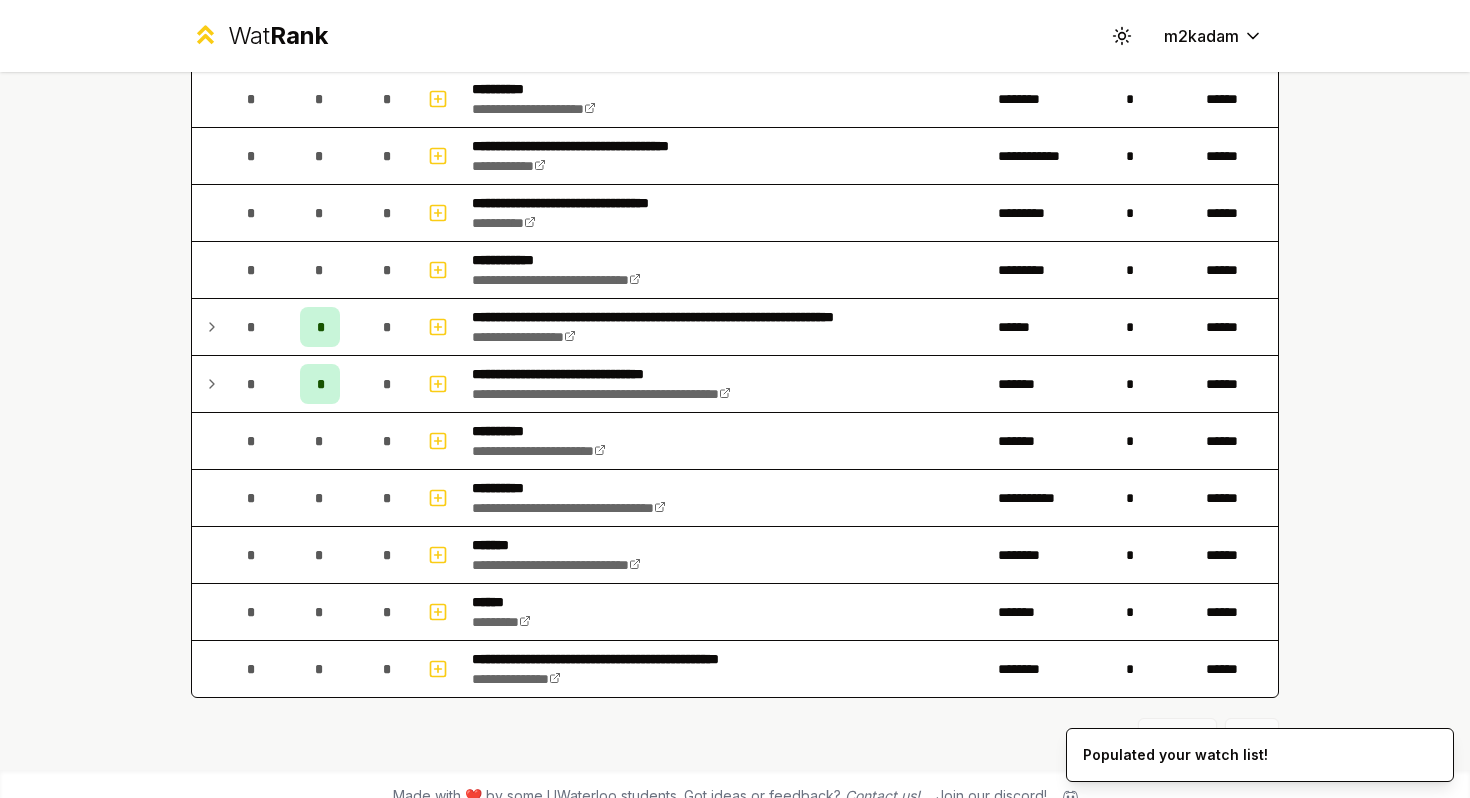 scroll, scrollTop: 421, scrollLeft: 0, axis: vertical 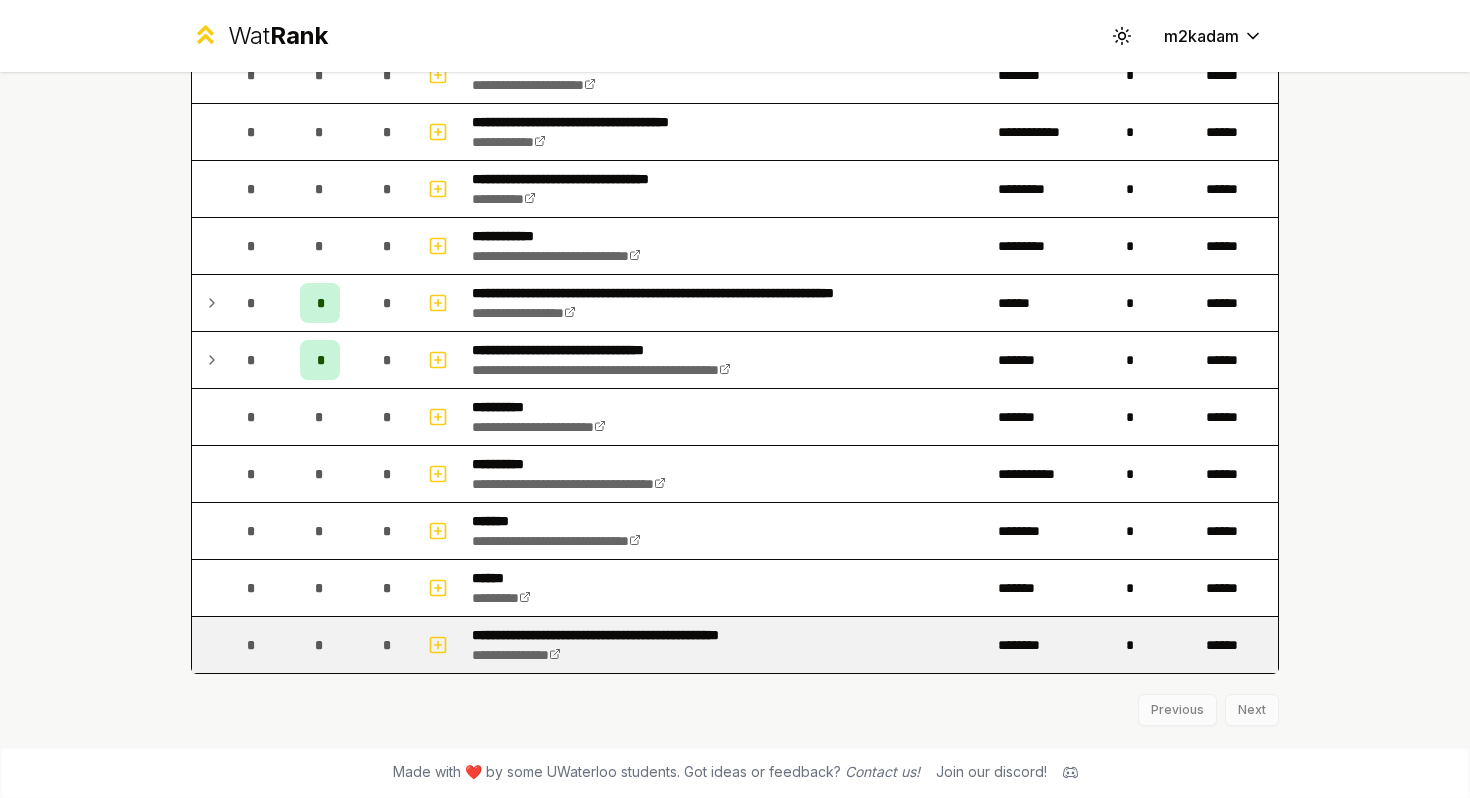 click on "*" at bounding box center [320, 645] 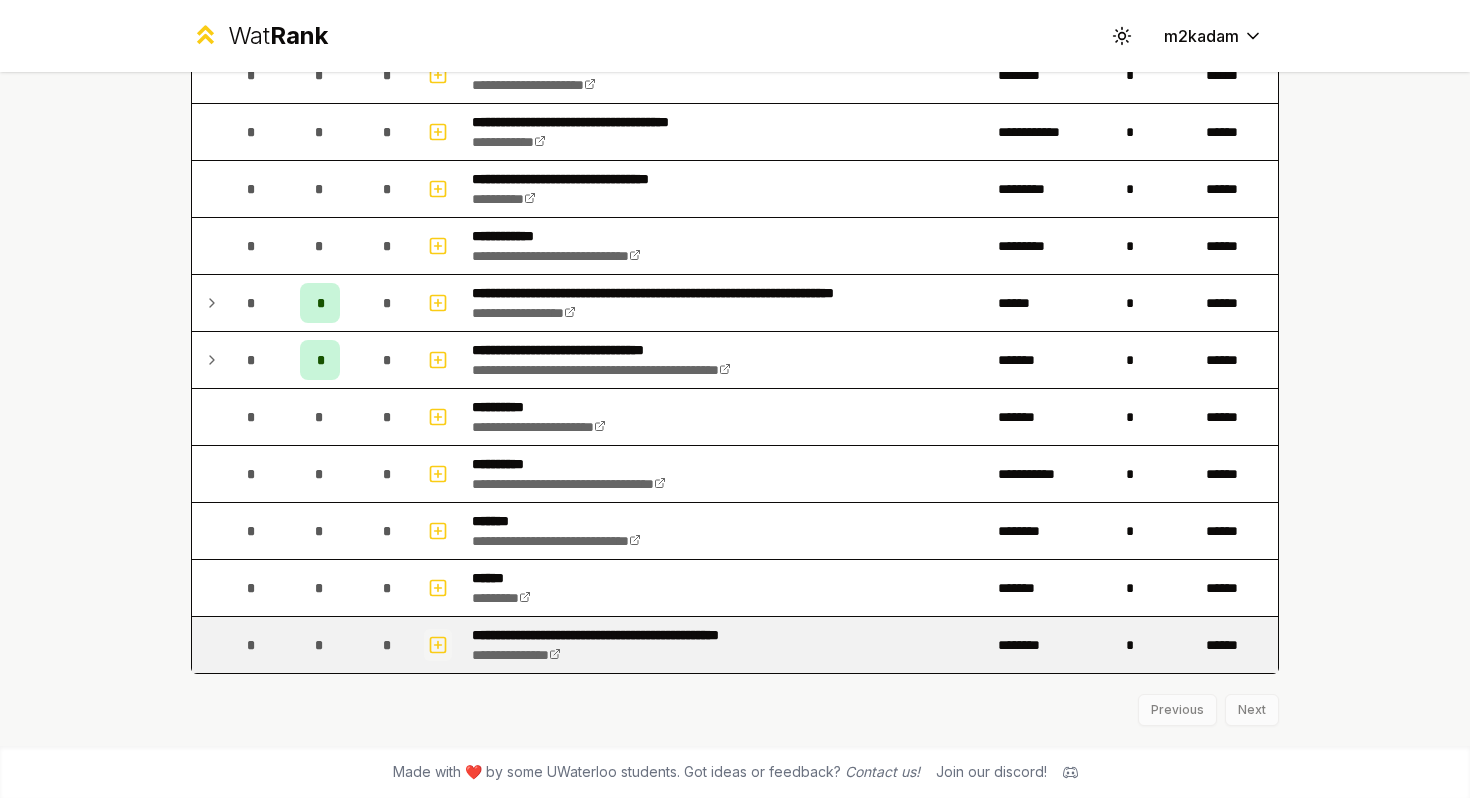click 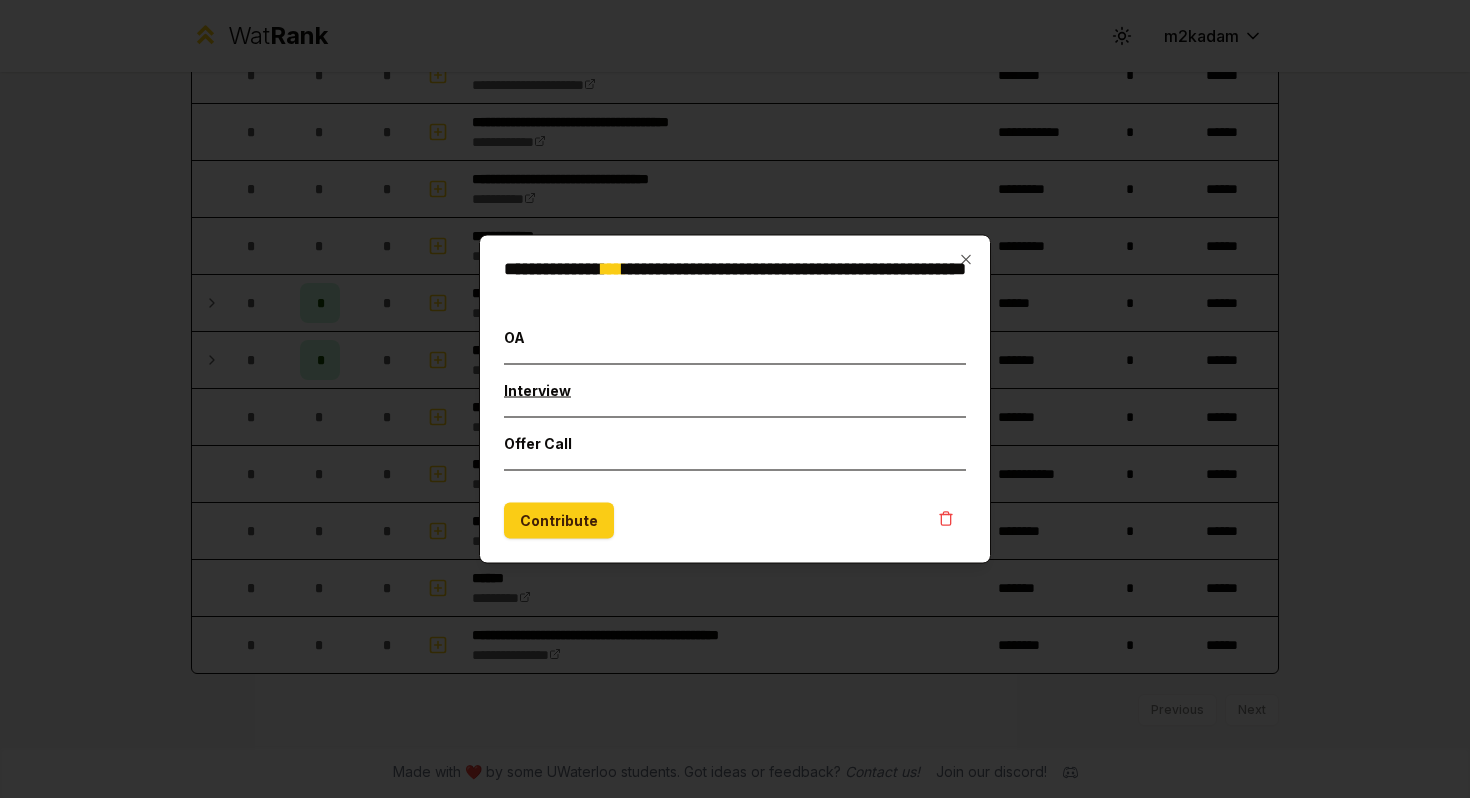 click on "Interview" at bounding box center [735, 391] 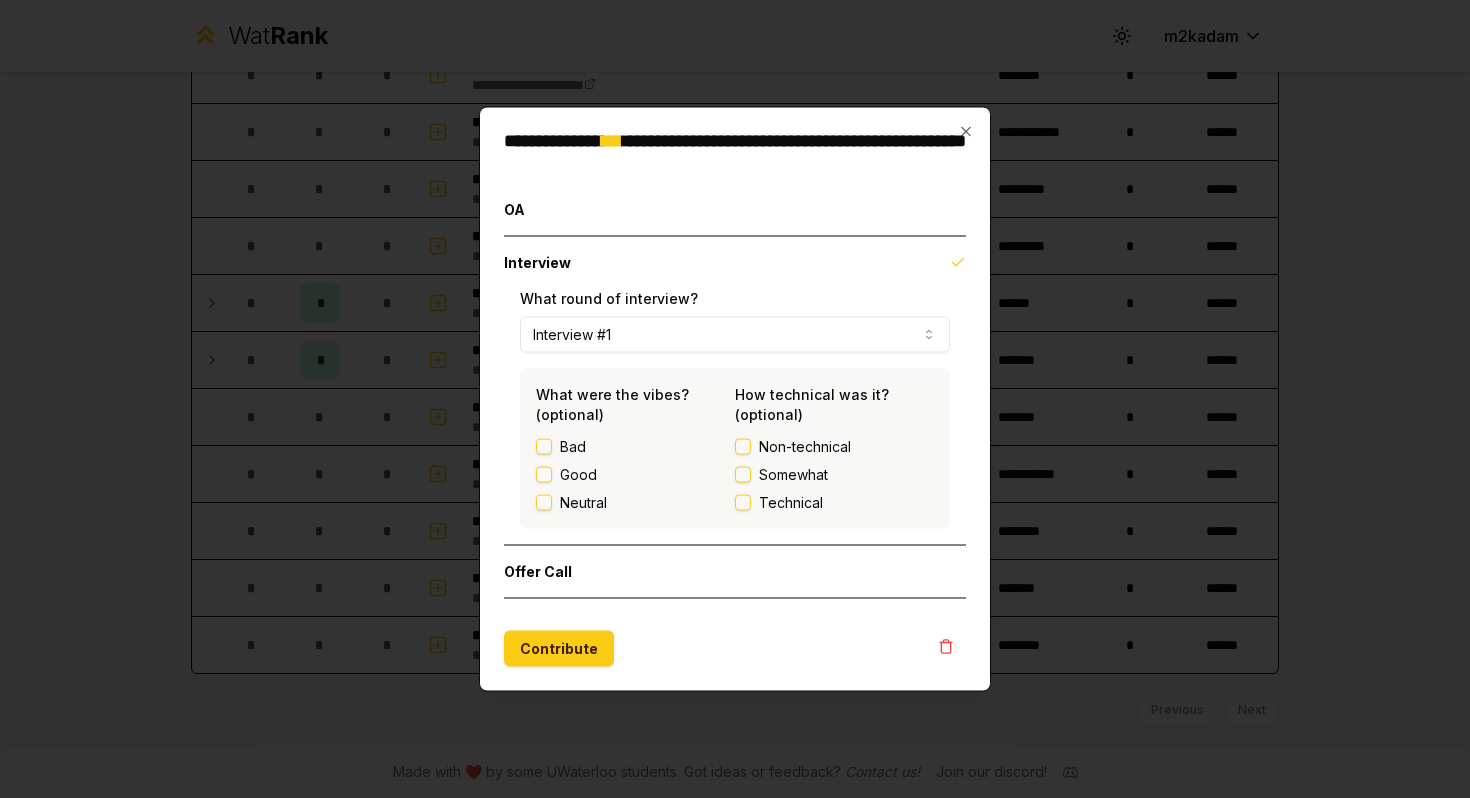 click on "Good" at bounding box center [544, 475] 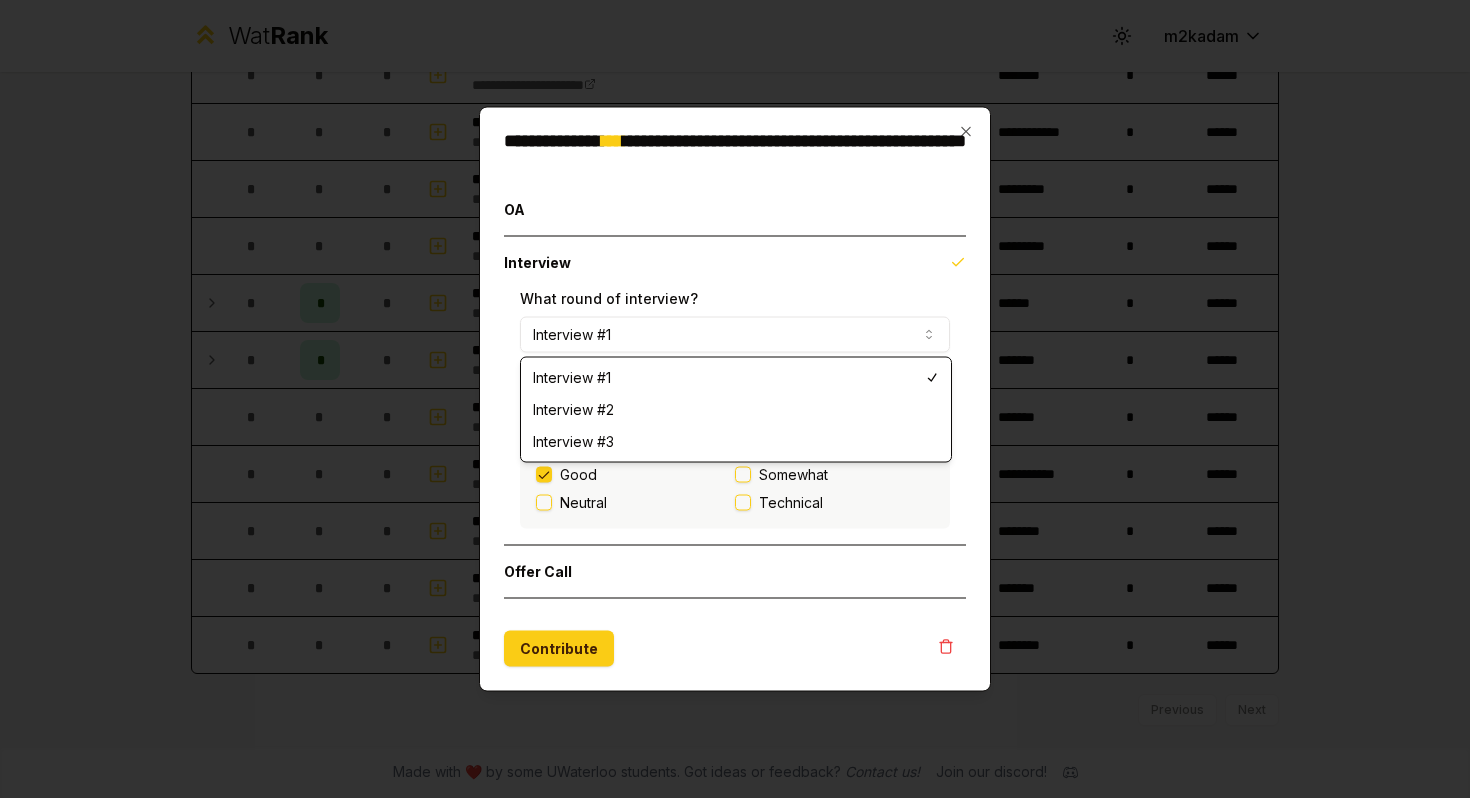 click on "Interview #1" at bounding box center [735, 335] 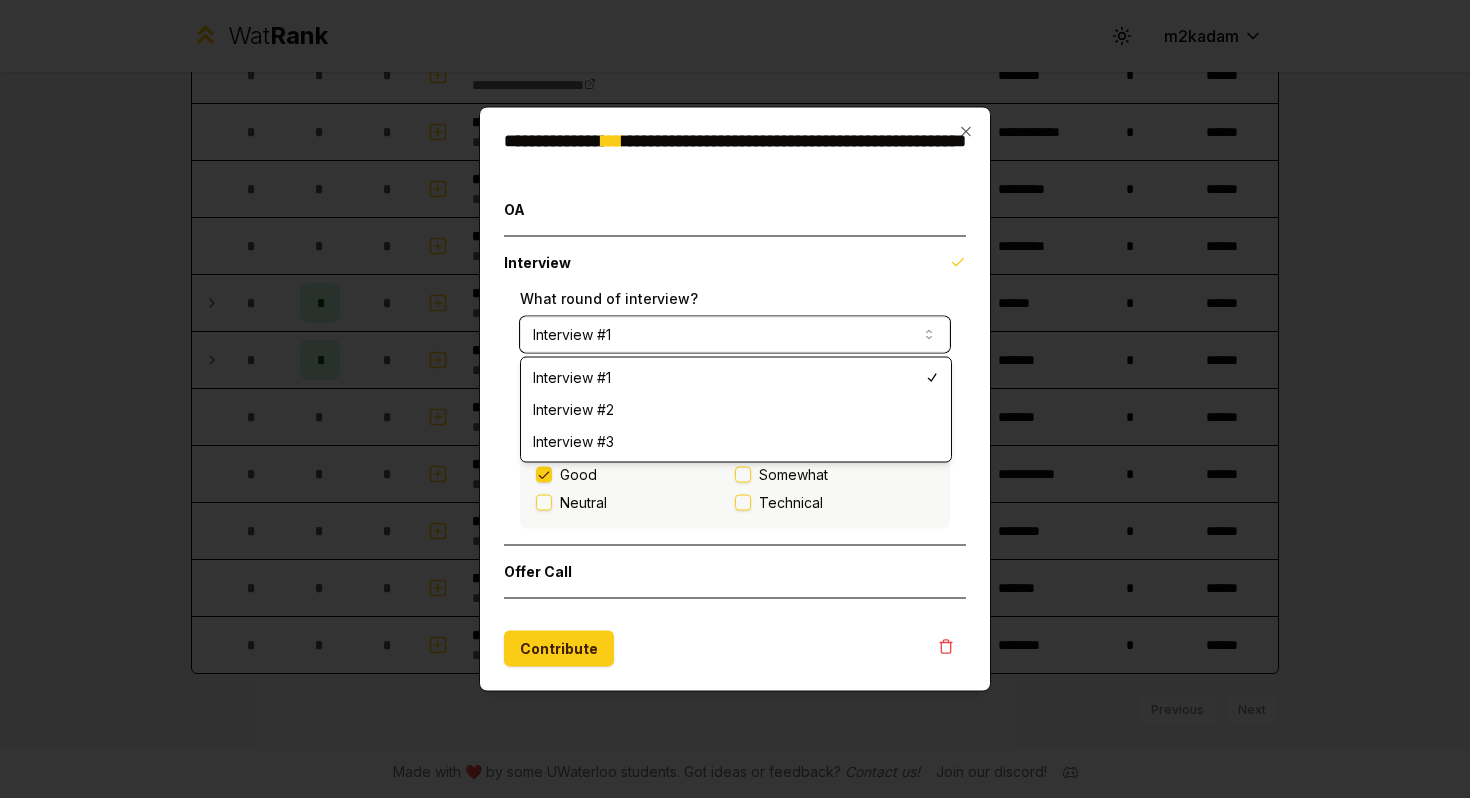 click on "Interview #1" at bounding box center [735, 335] 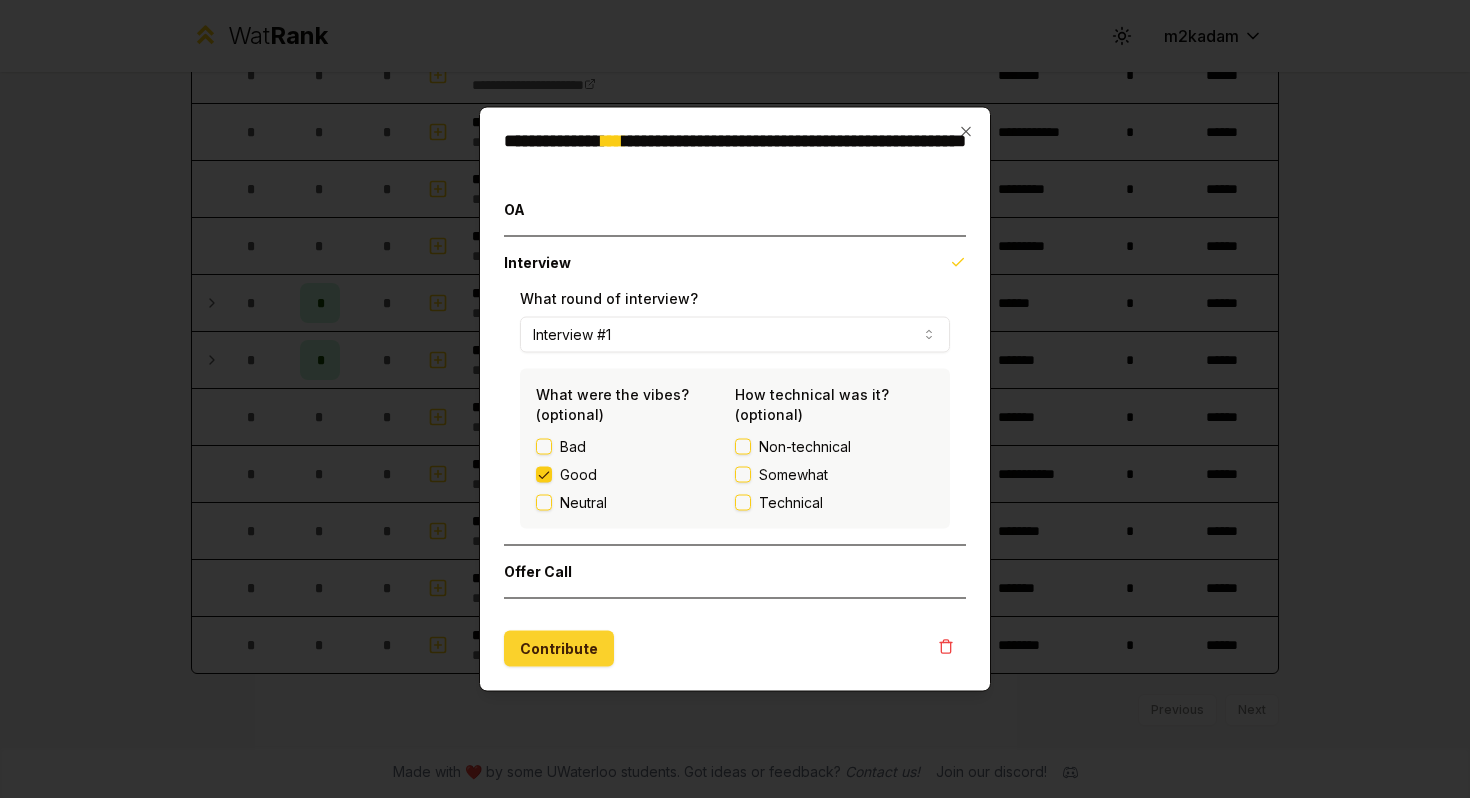 click on "Contribute" at bounding box center [559, 649] 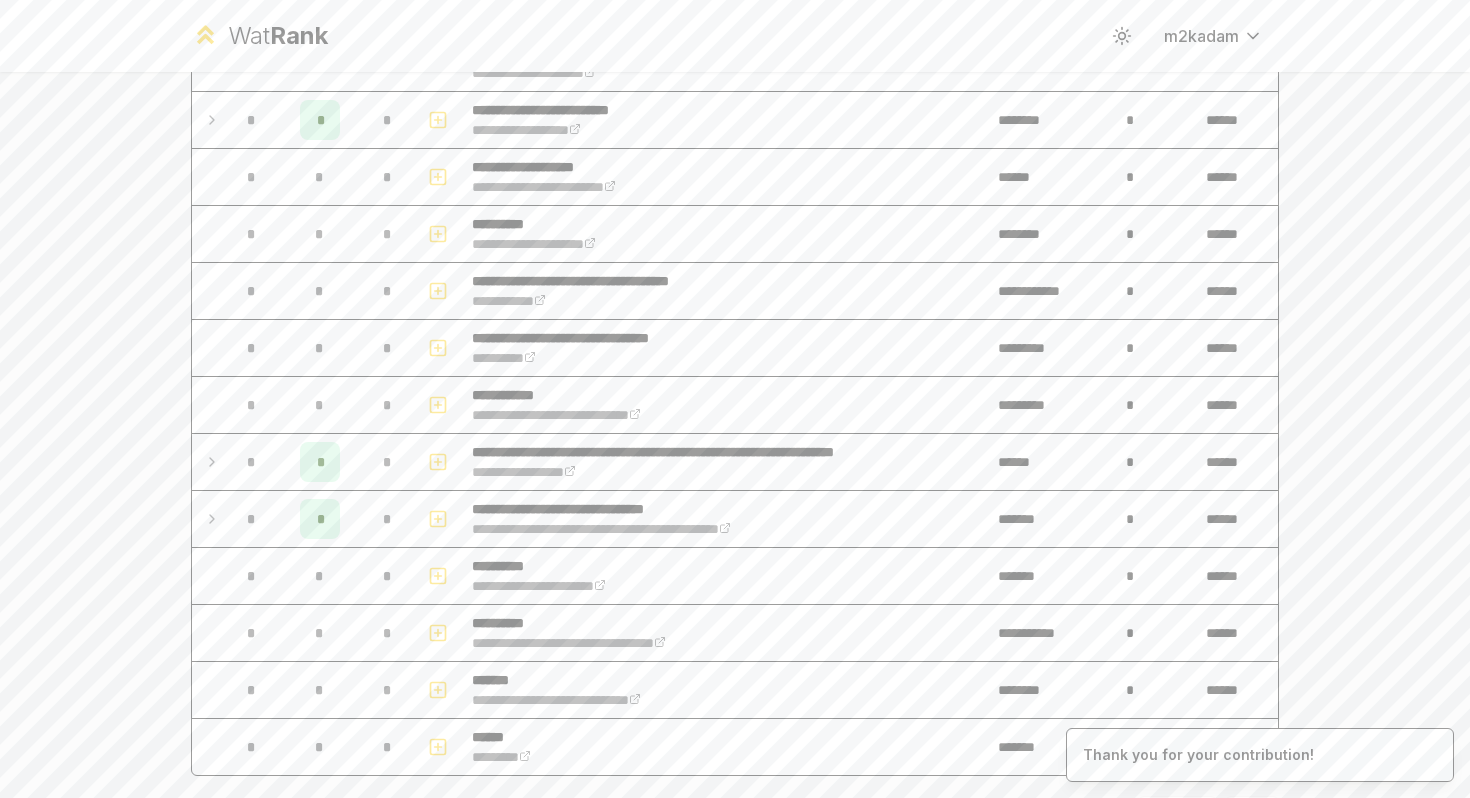 scroll, scrollTop: 423, scrollLeft: 0, axis: vertical 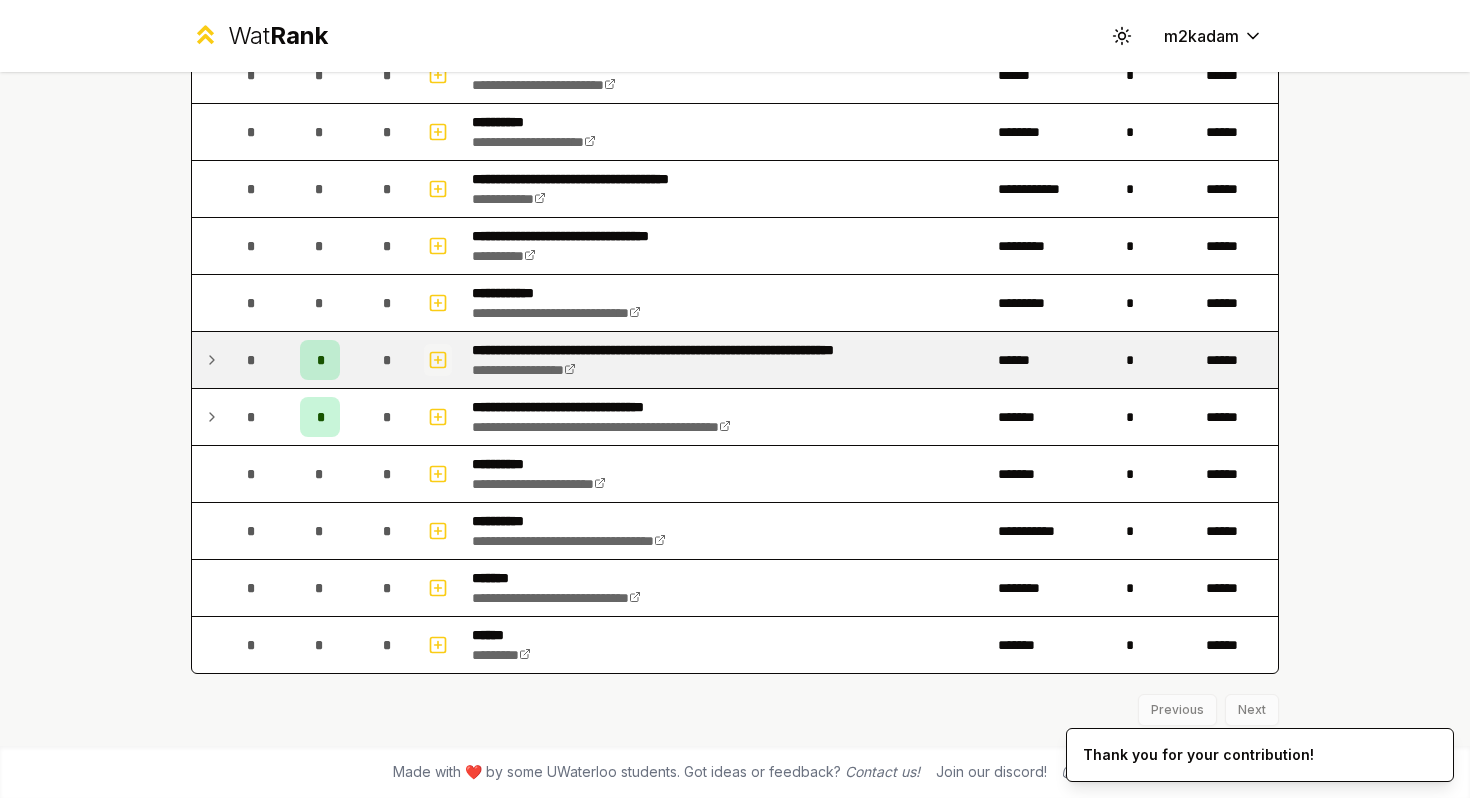 click 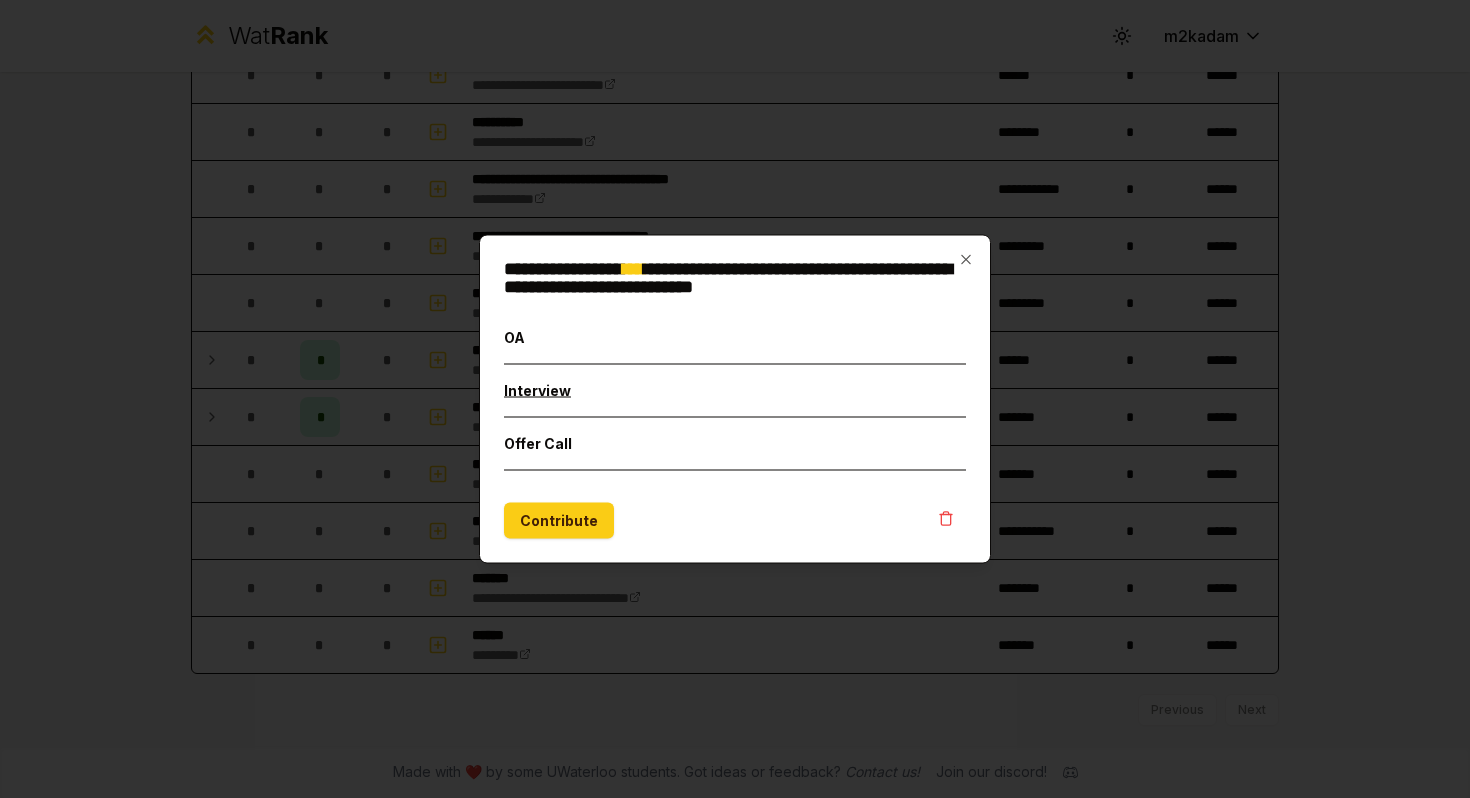 click on "Interview" at bounding box center (735, 391) 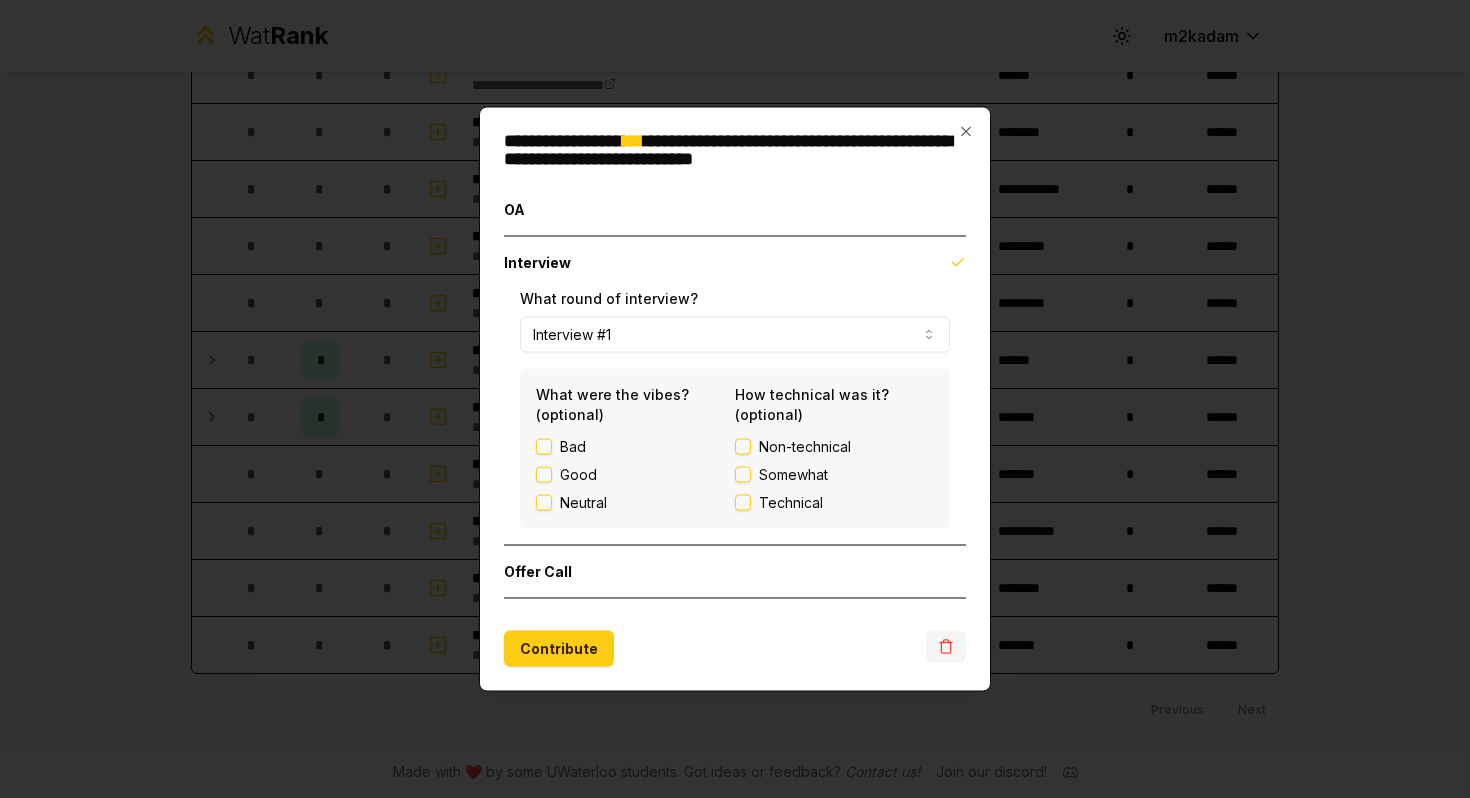 click 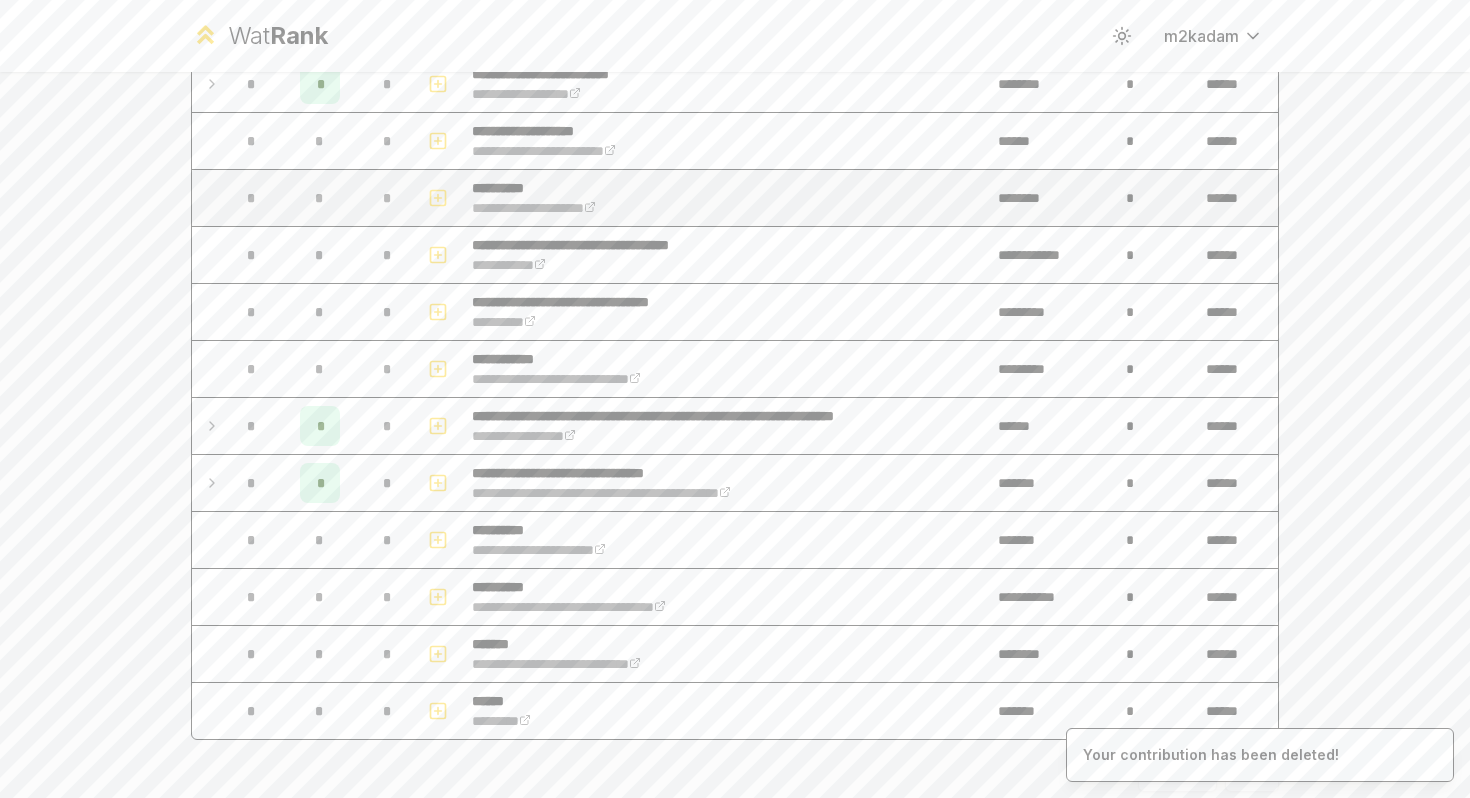 scroll, scrollTop: 351, scrollLeft: 0, axis: vertical 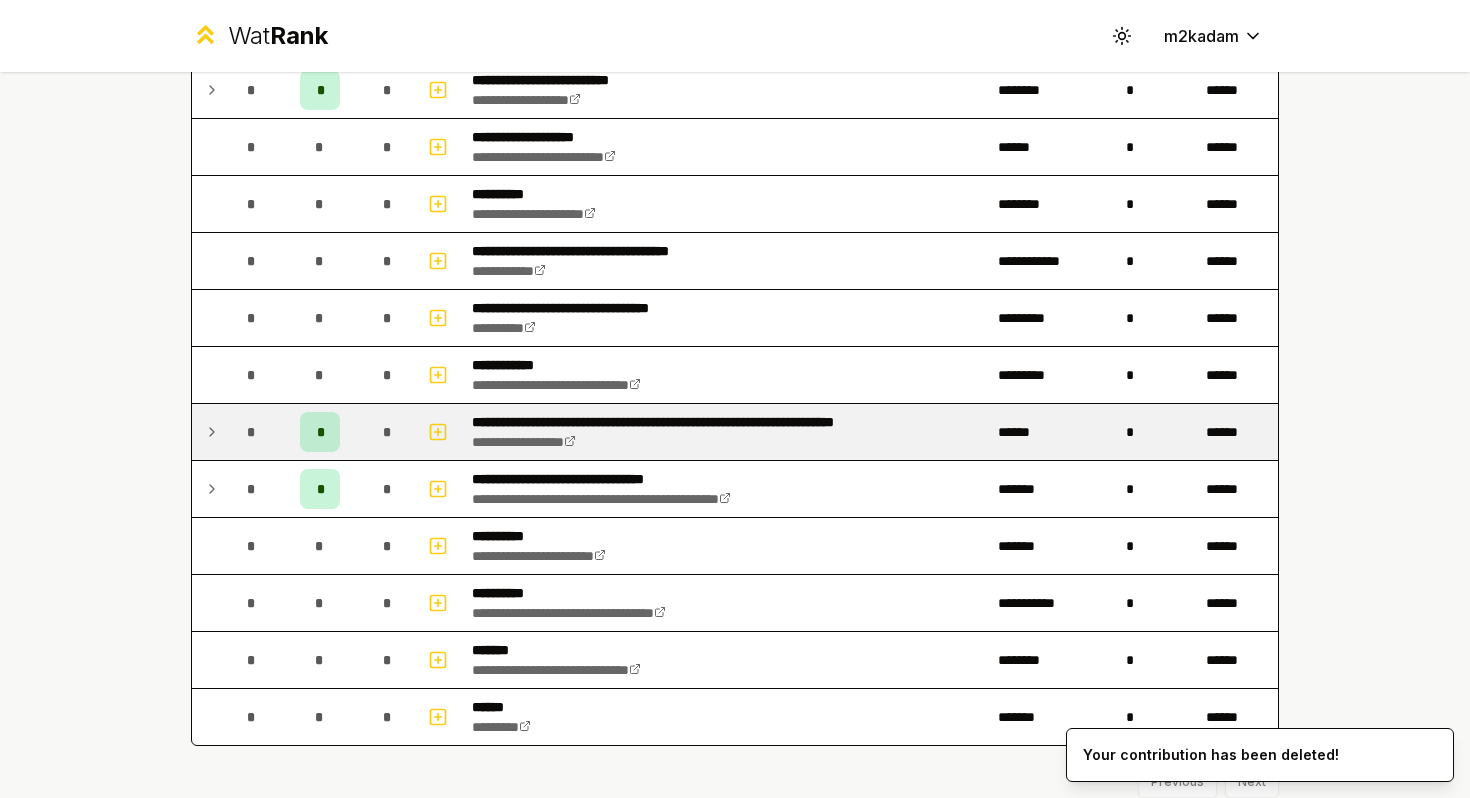 click at bounding box center (208, 432) 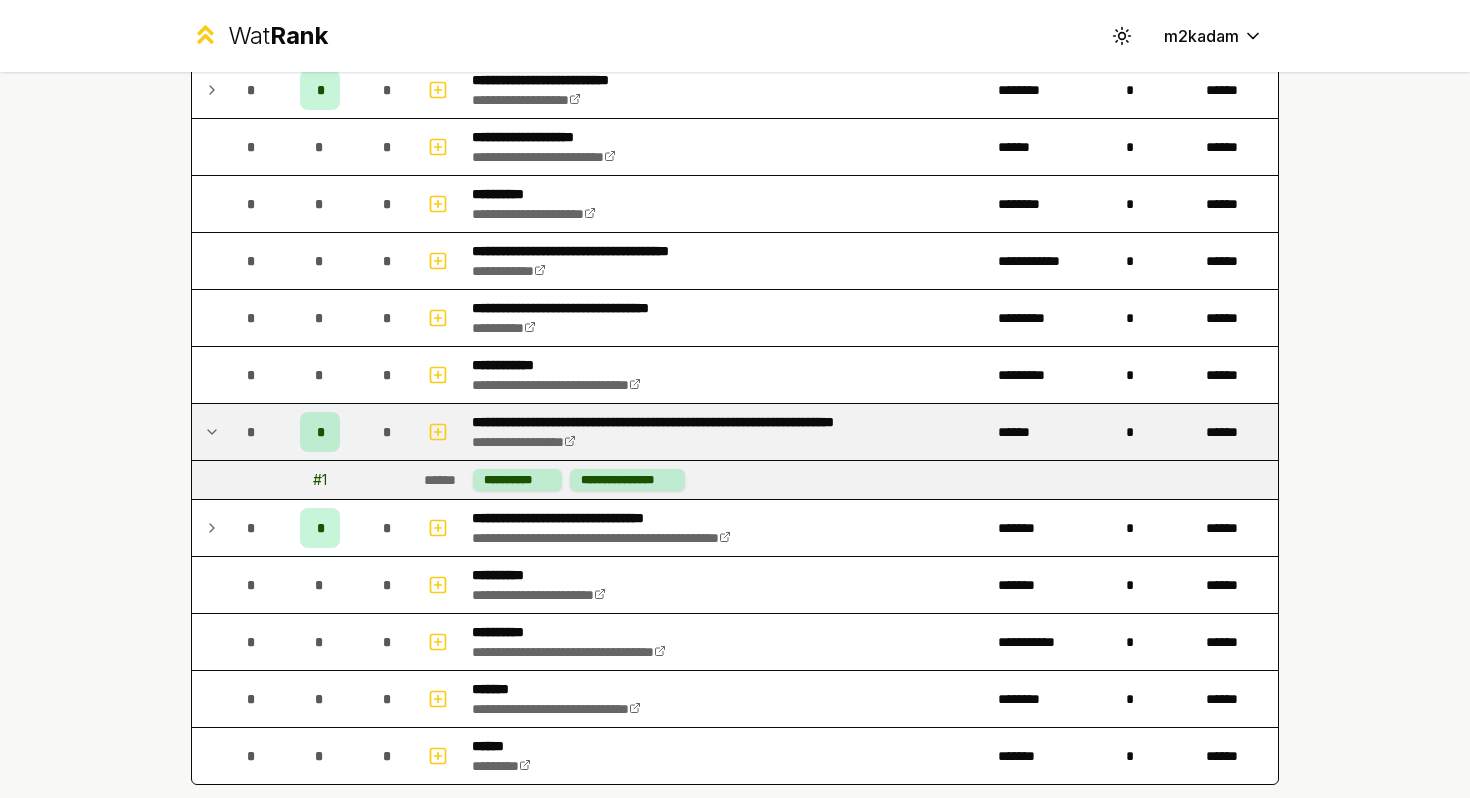 click 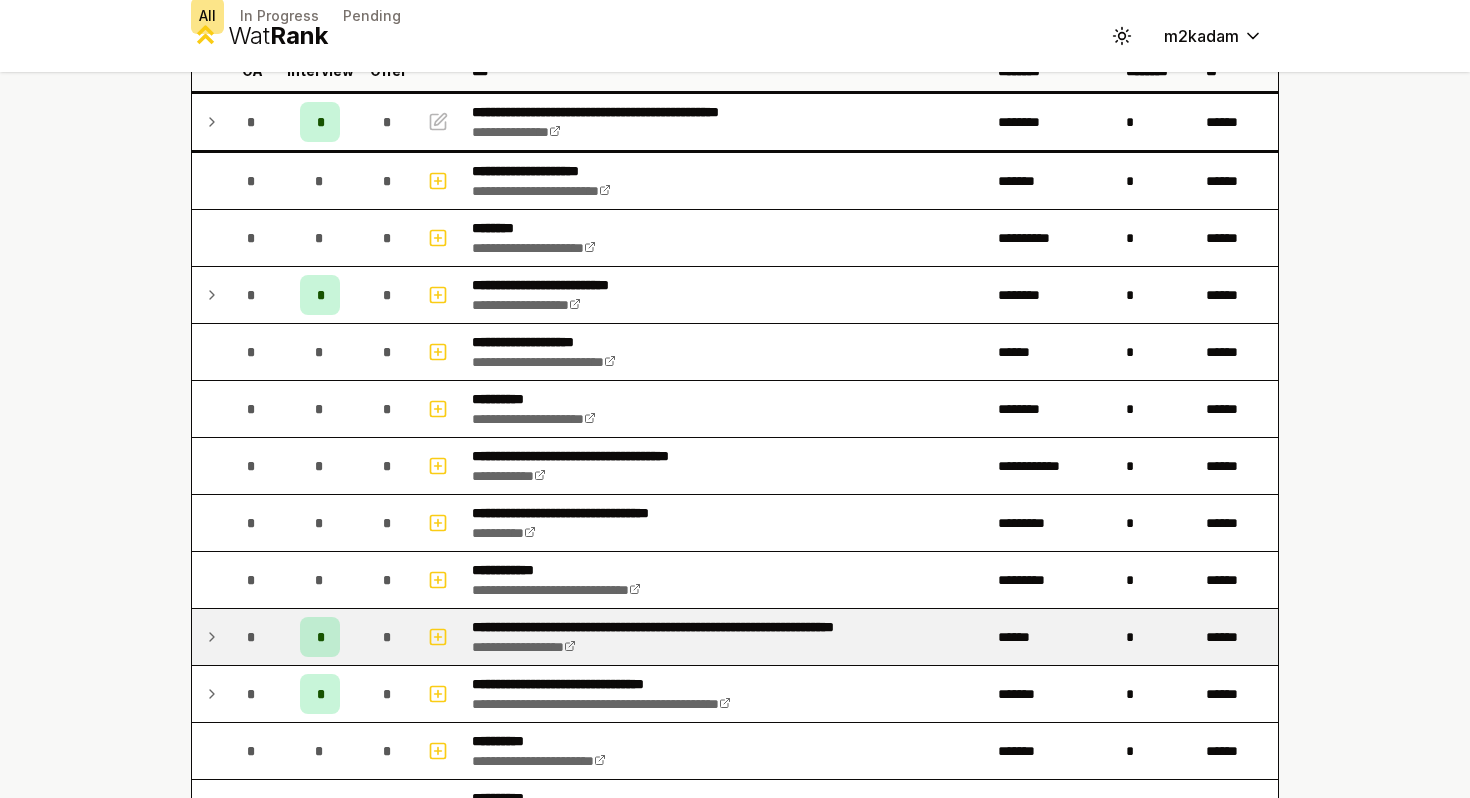 scroll, scrollTop: 129, scrollLeft: 0, axis: vertical 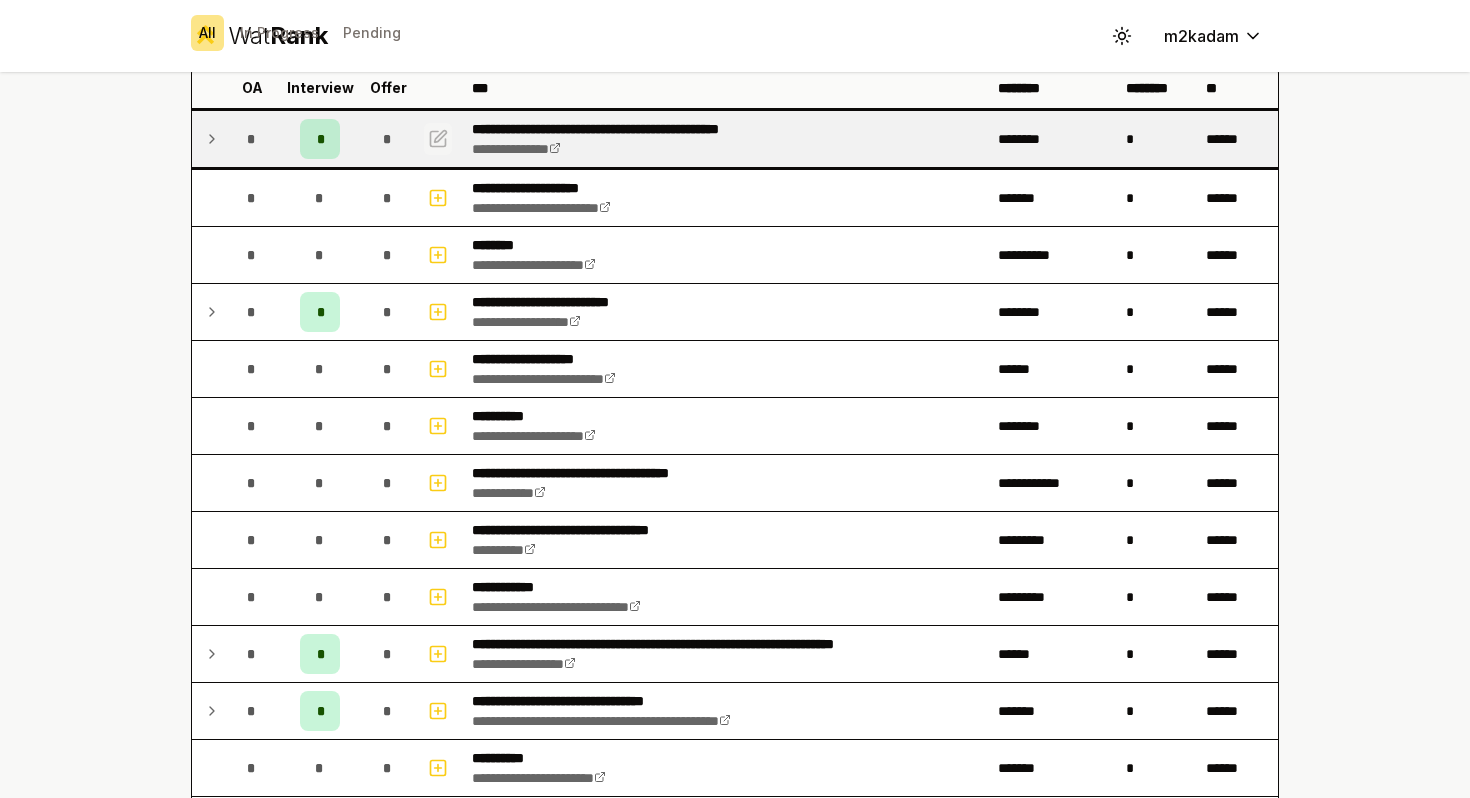 click 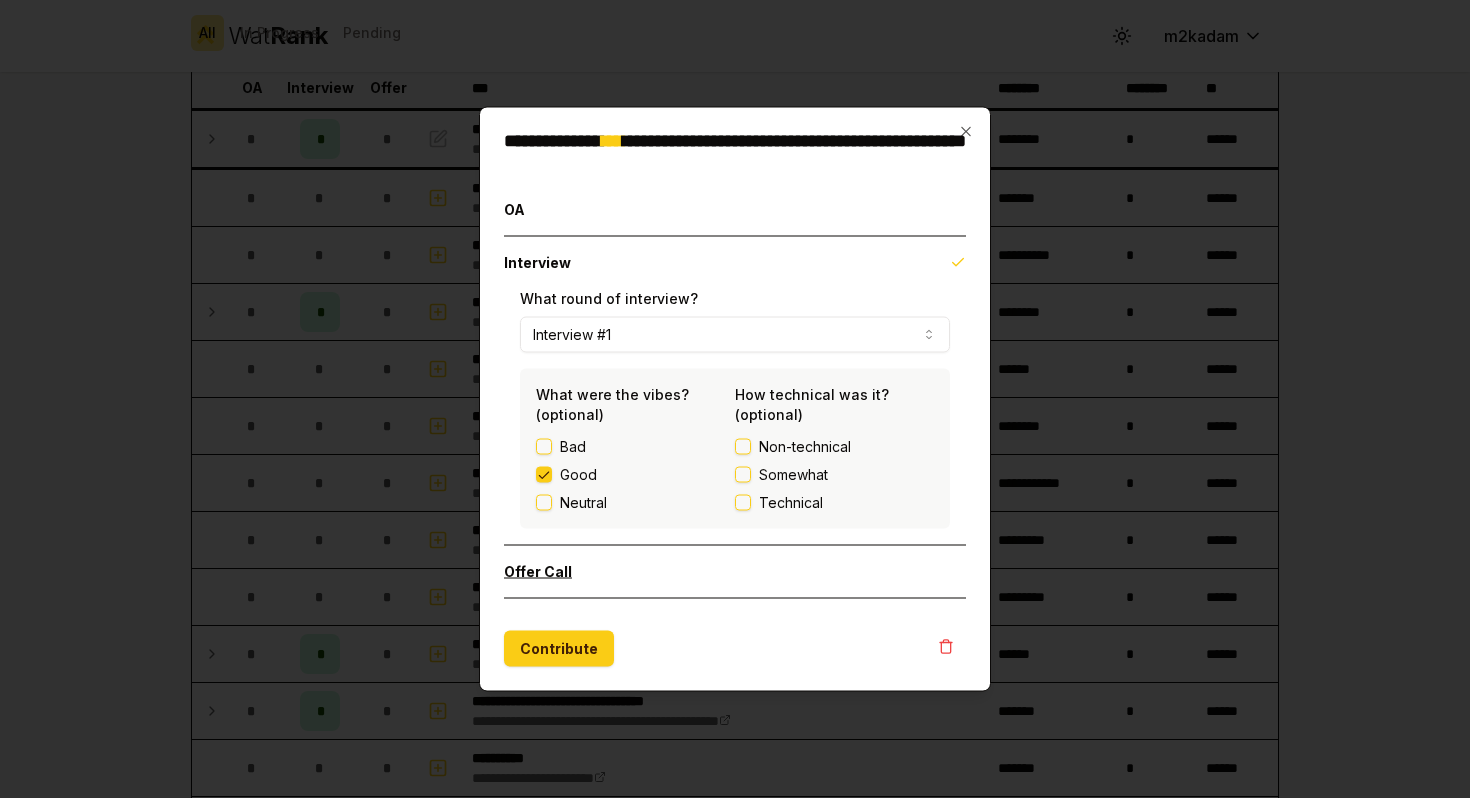 click on "Offer Call" at bounding box center (735, 572) 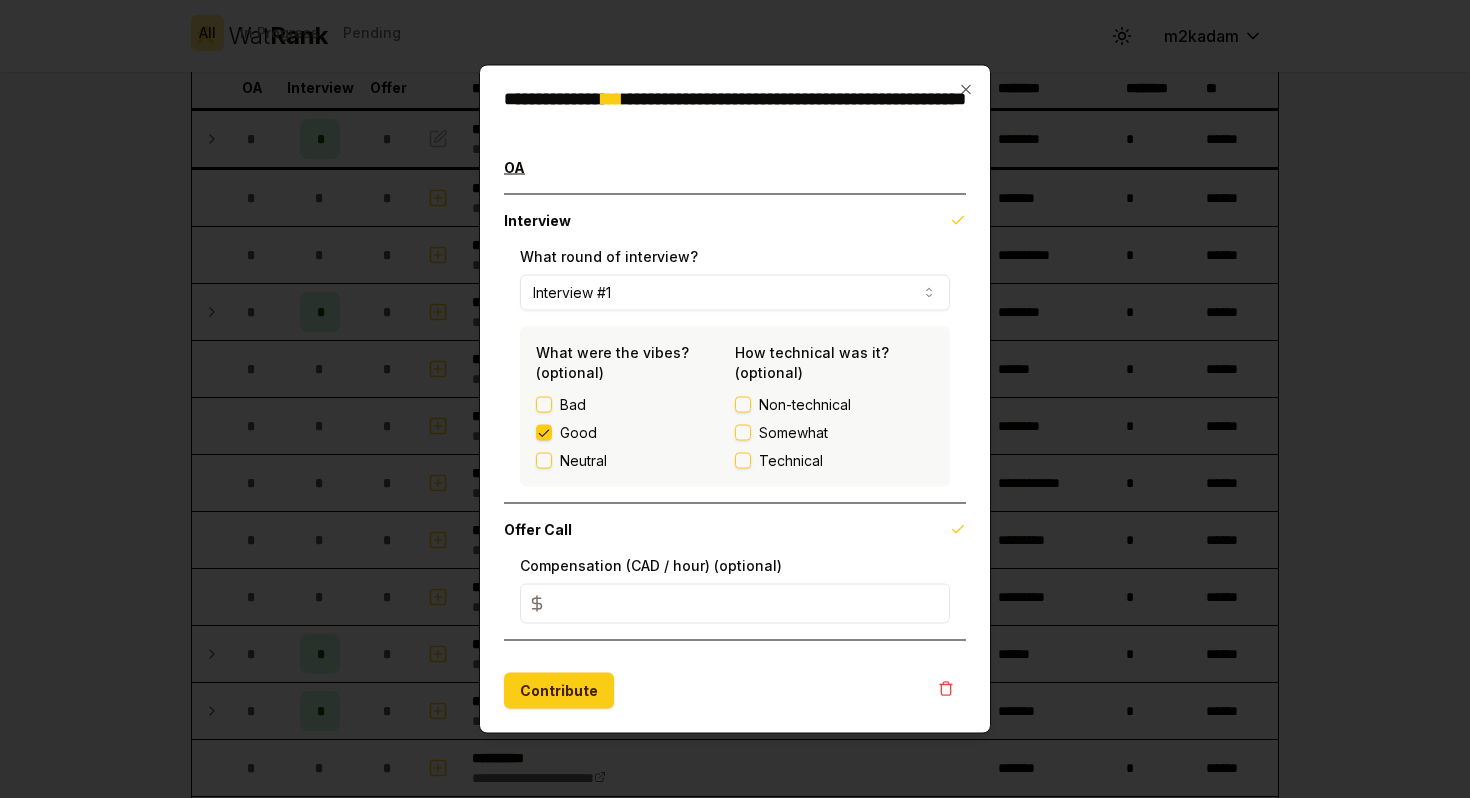 click on "OA" at bounding box center (735, 168) 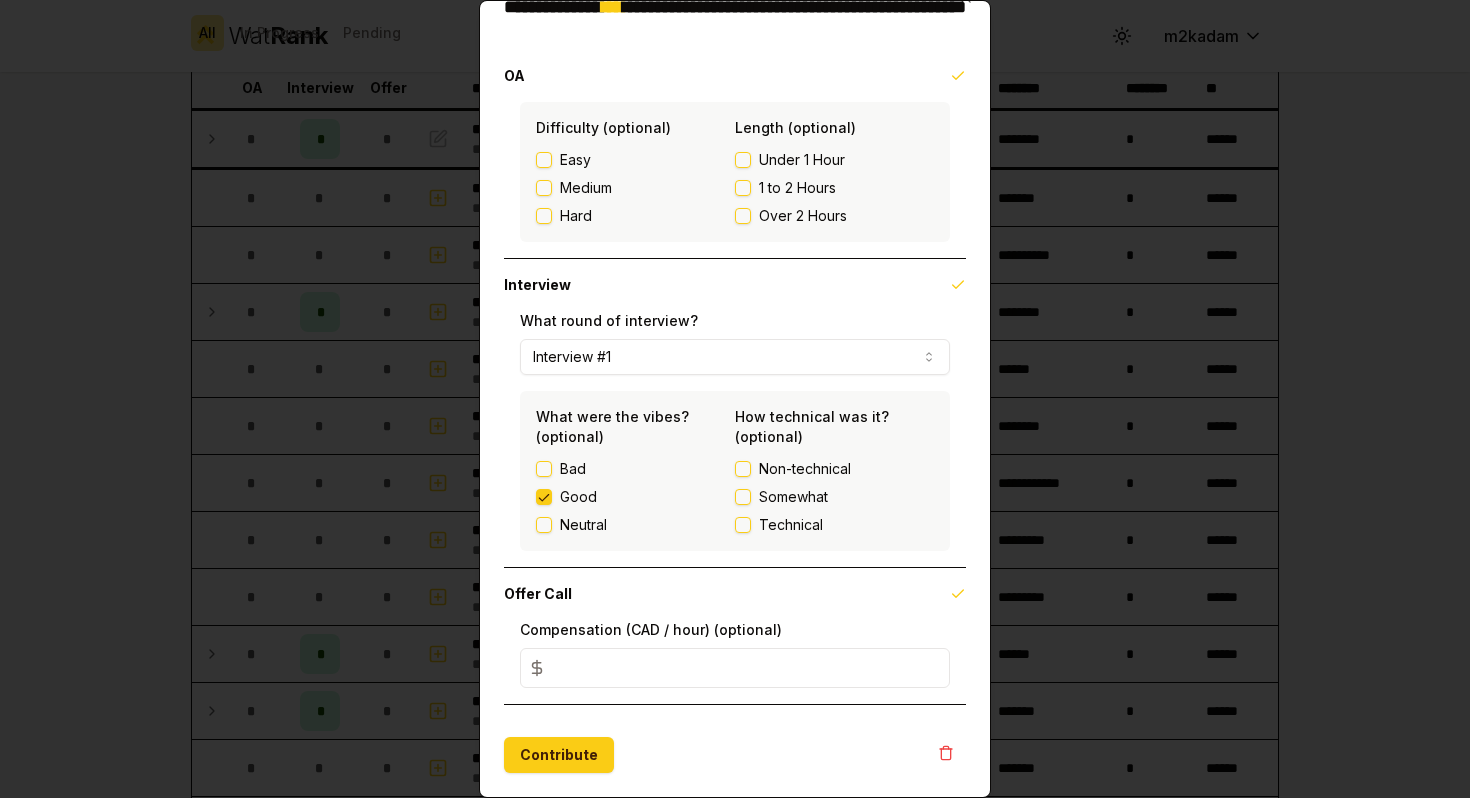 scroll, scrollTop: 0, scrollLeft: 0, axis: both 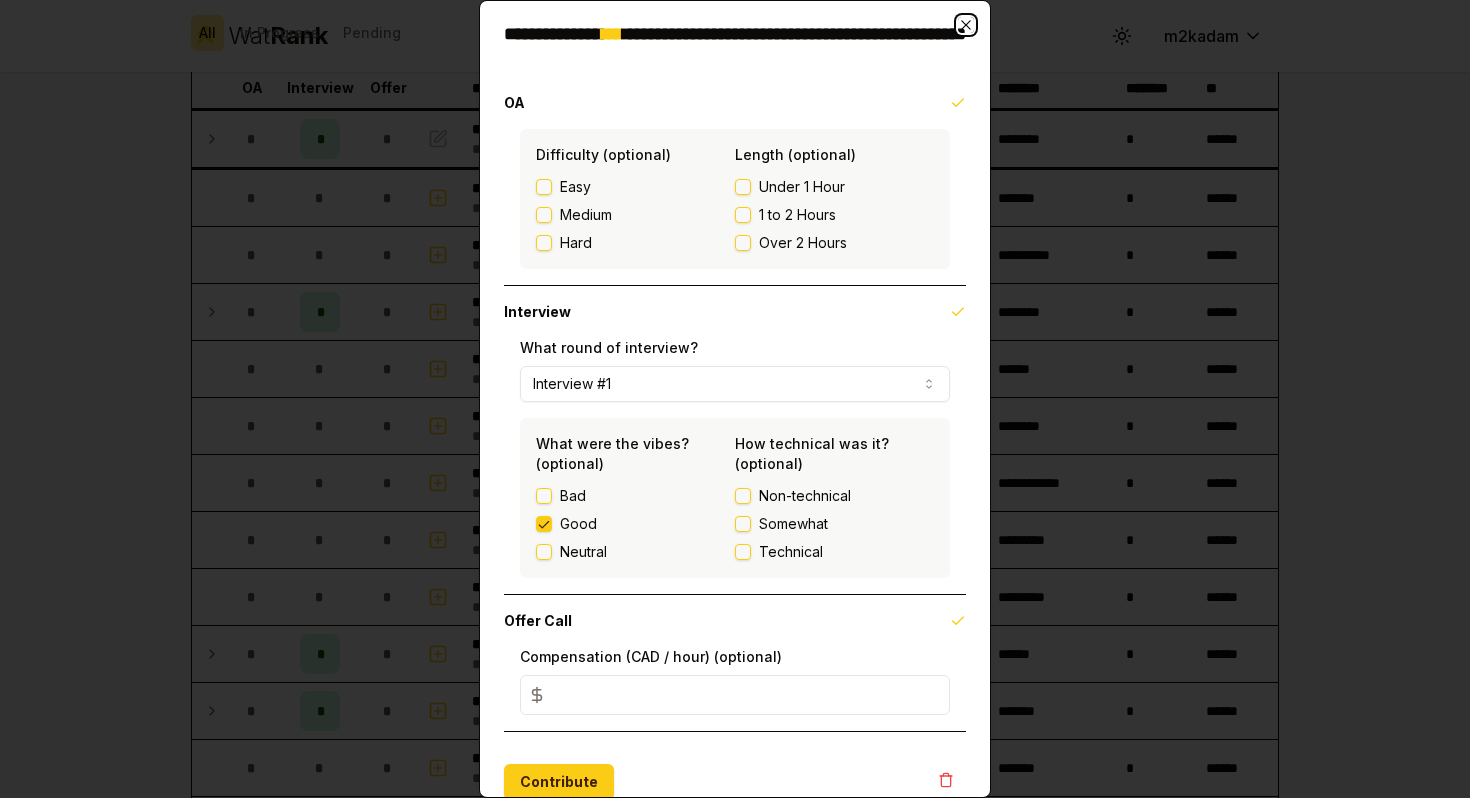 click 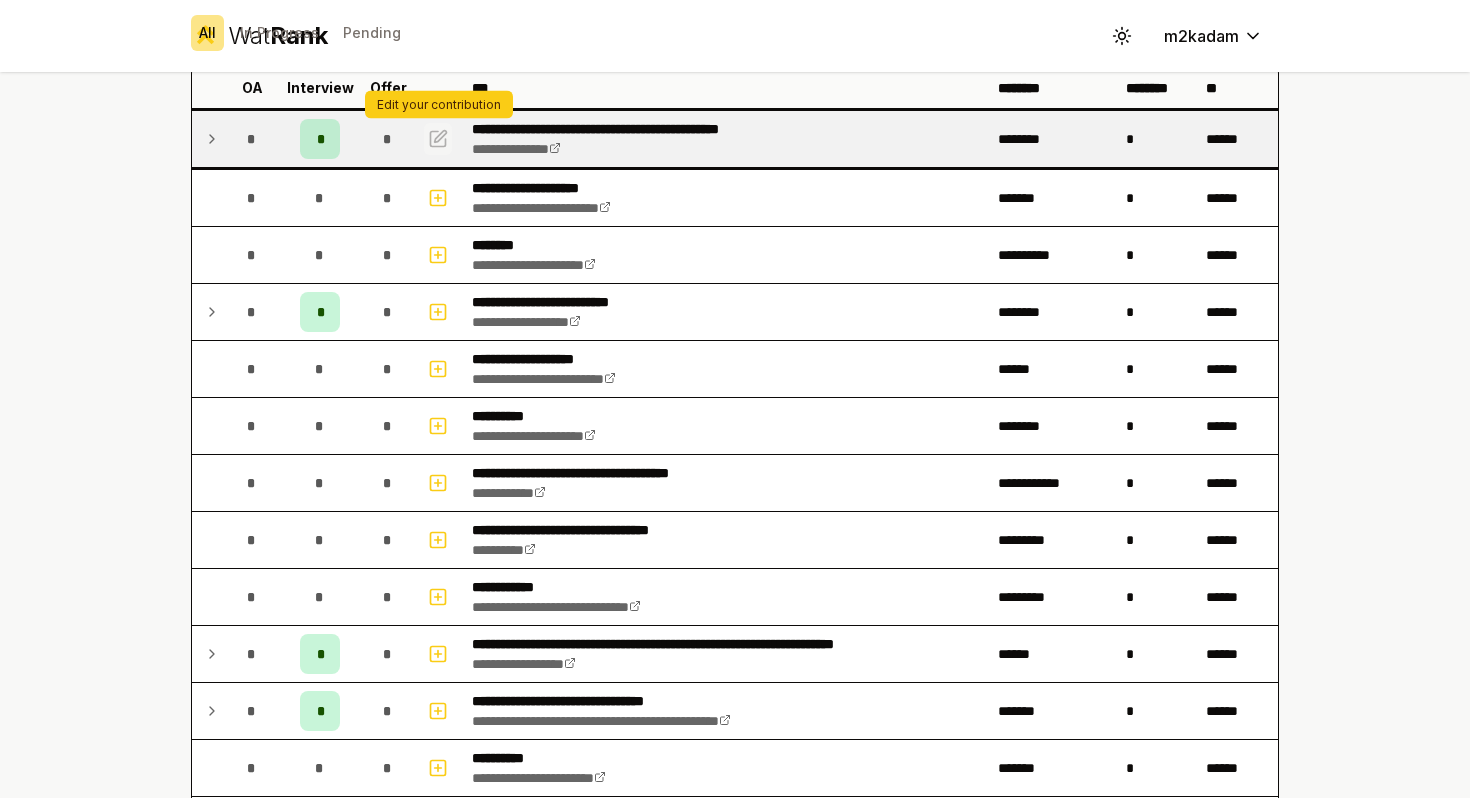 click 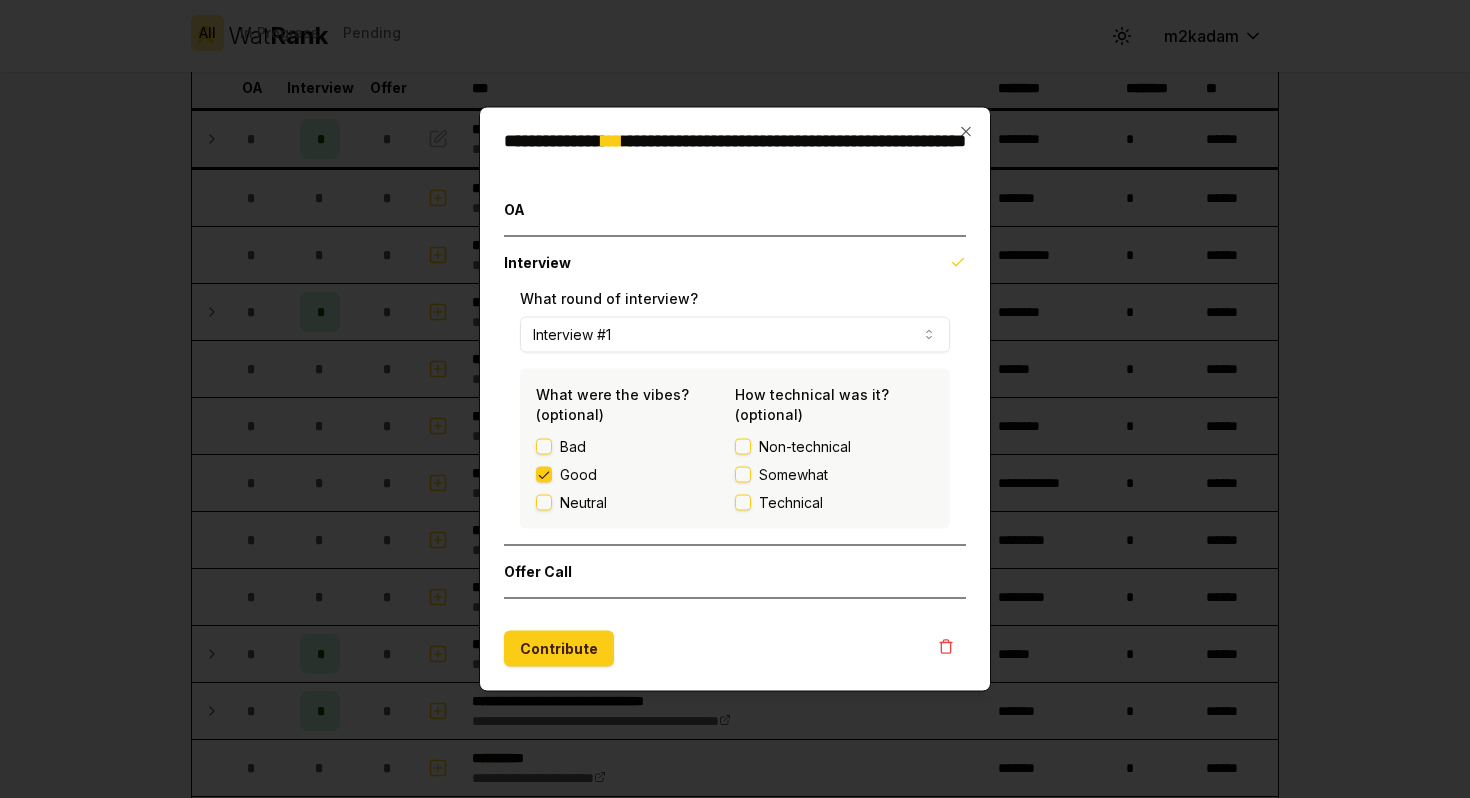 click at bounding box center [735, 399] 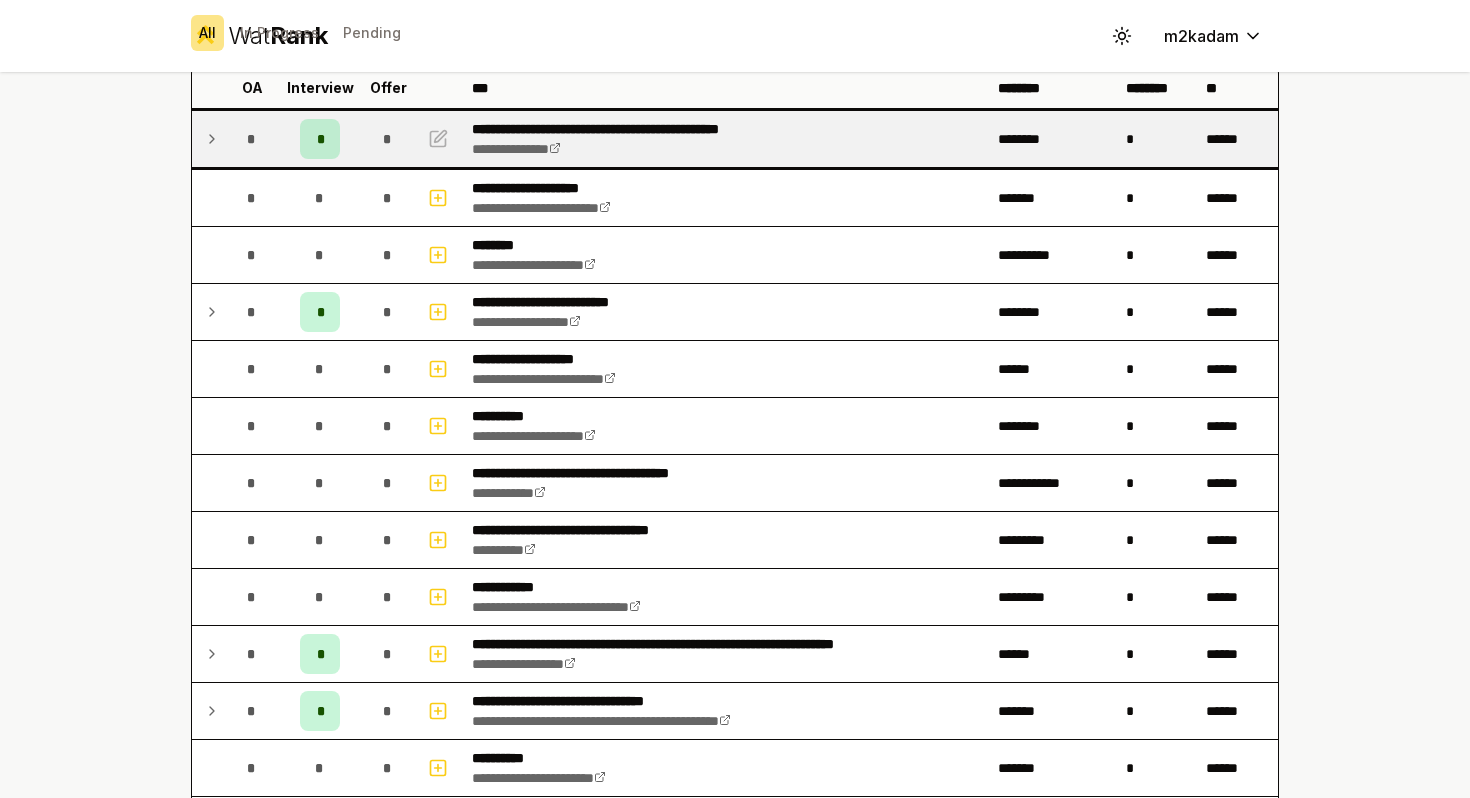 click on "*" at bounding box center [388, 139] 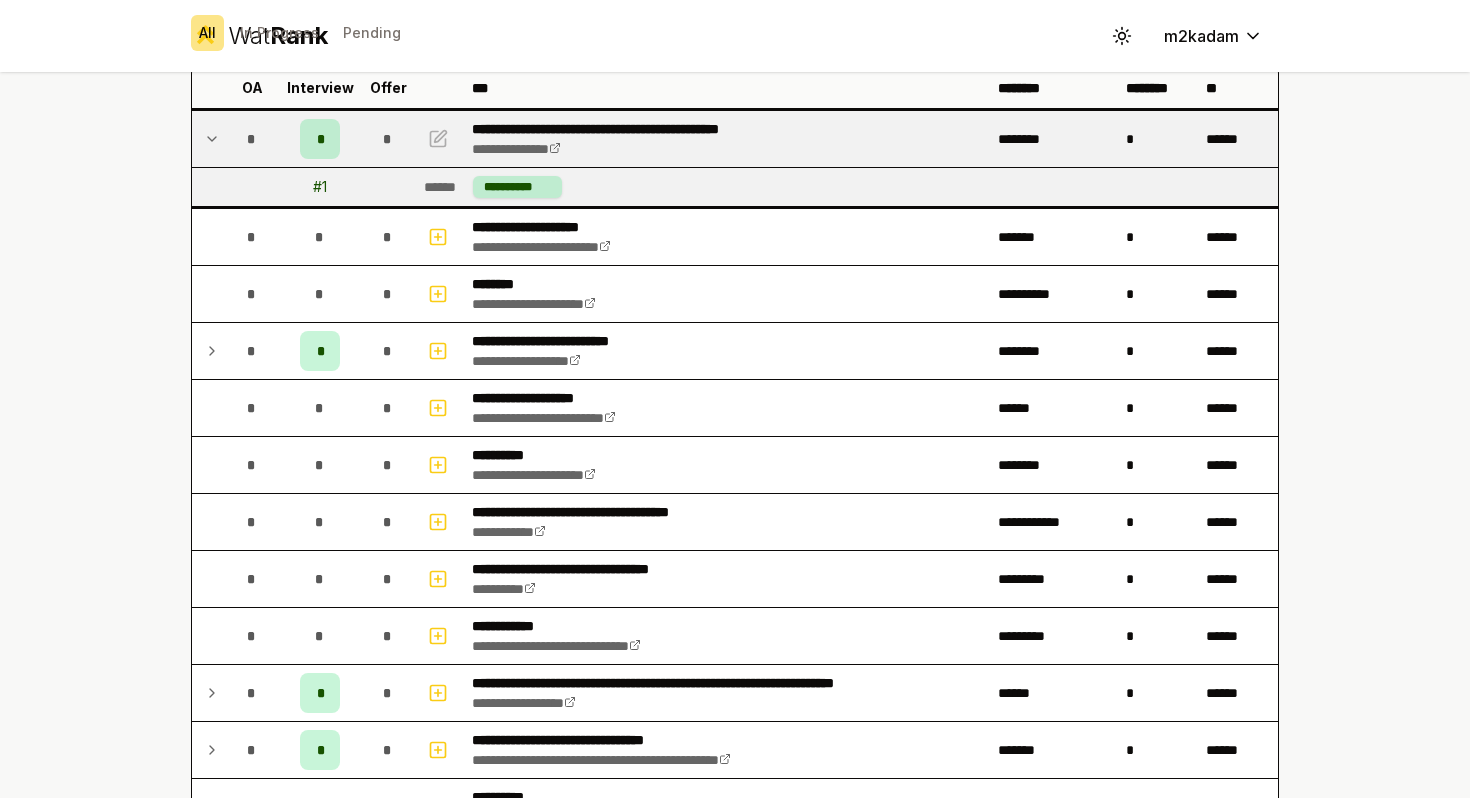 click on "*" at bounding box center (388, 139) 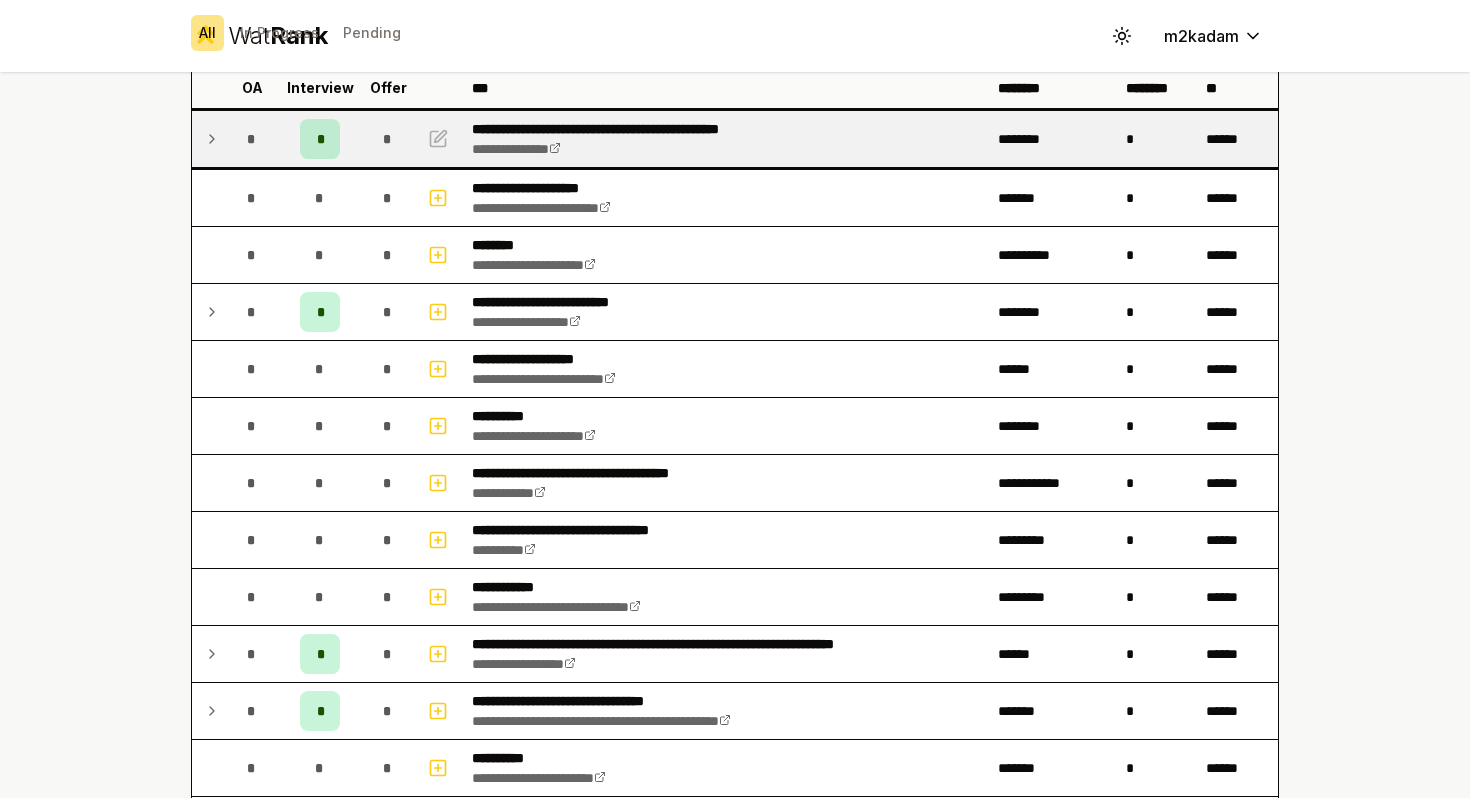 click on "*" at bounding box center [388, 139] 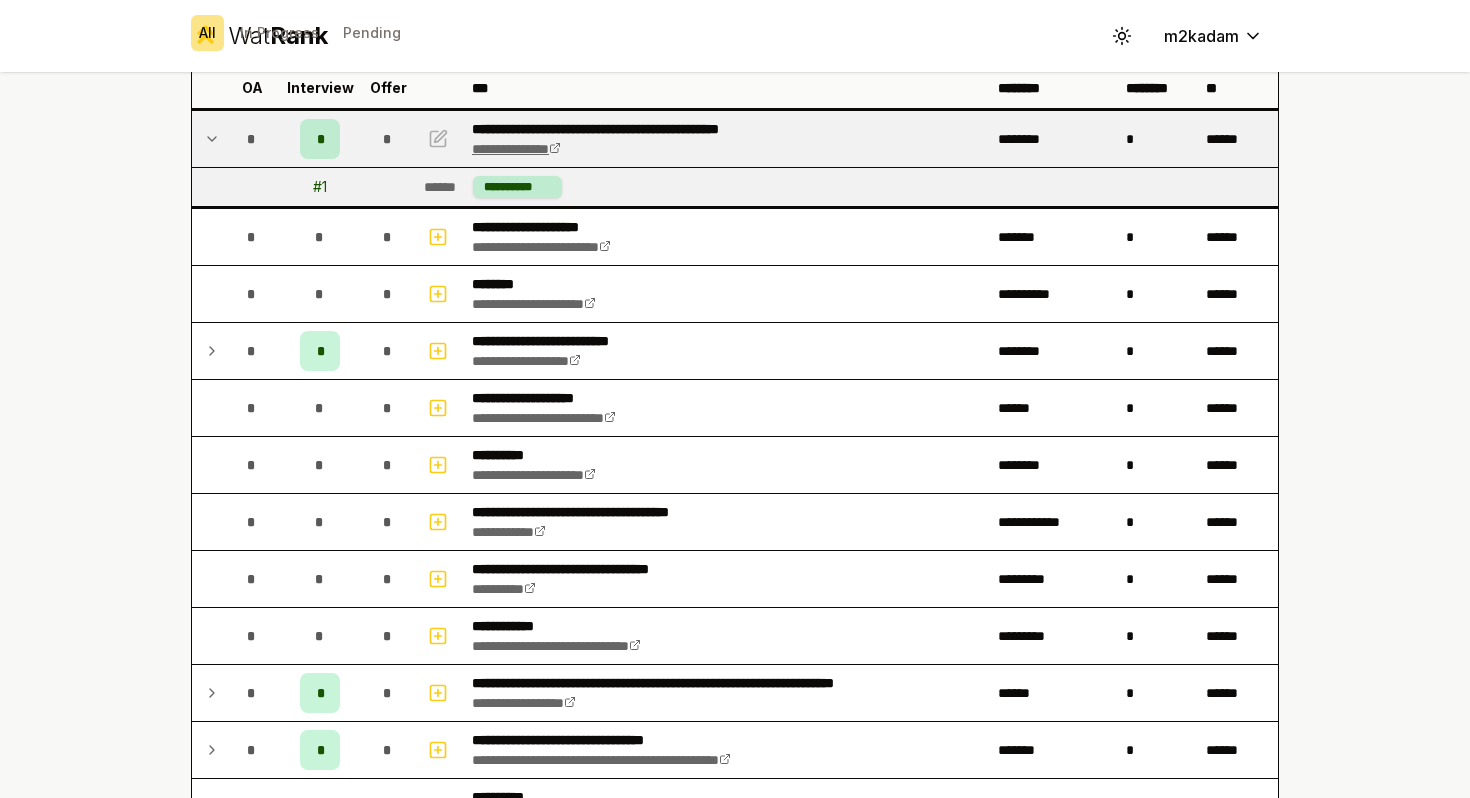 click on "**********" at bounding box center [516, 149] 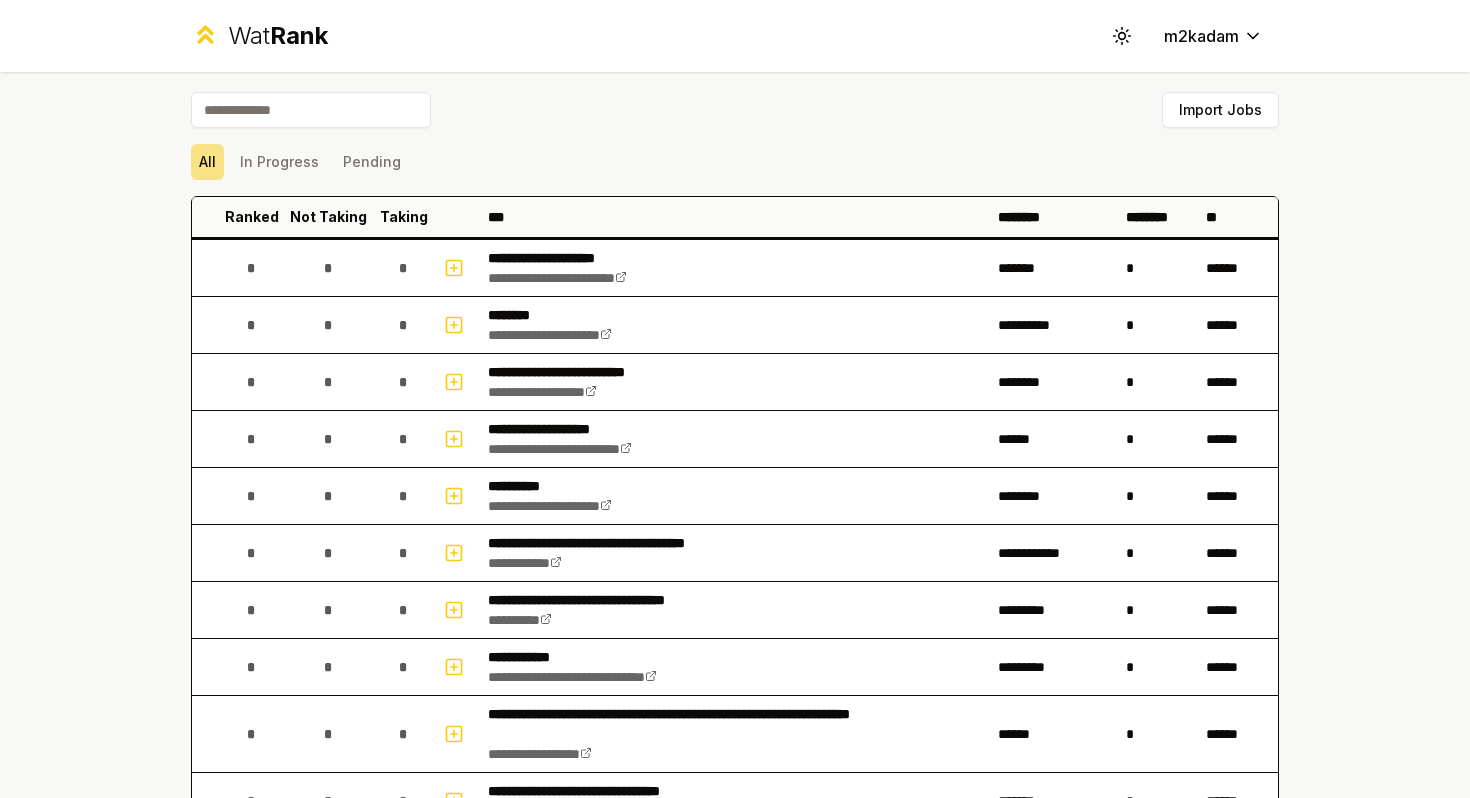 scroll, scrollTop: 0, scrollLeft: 0, axis: both 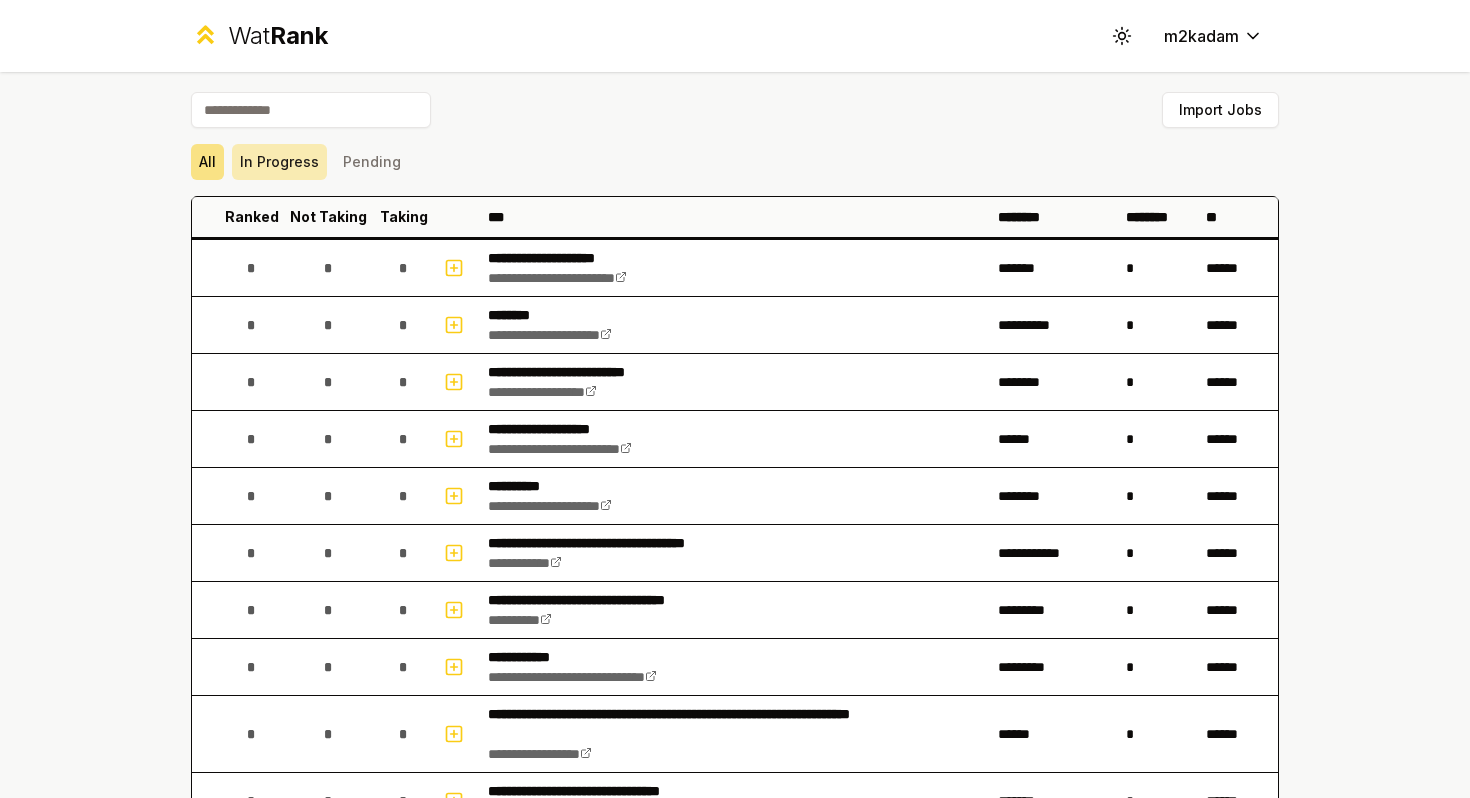 click on "In Progress" at bounding box center [279, 162] 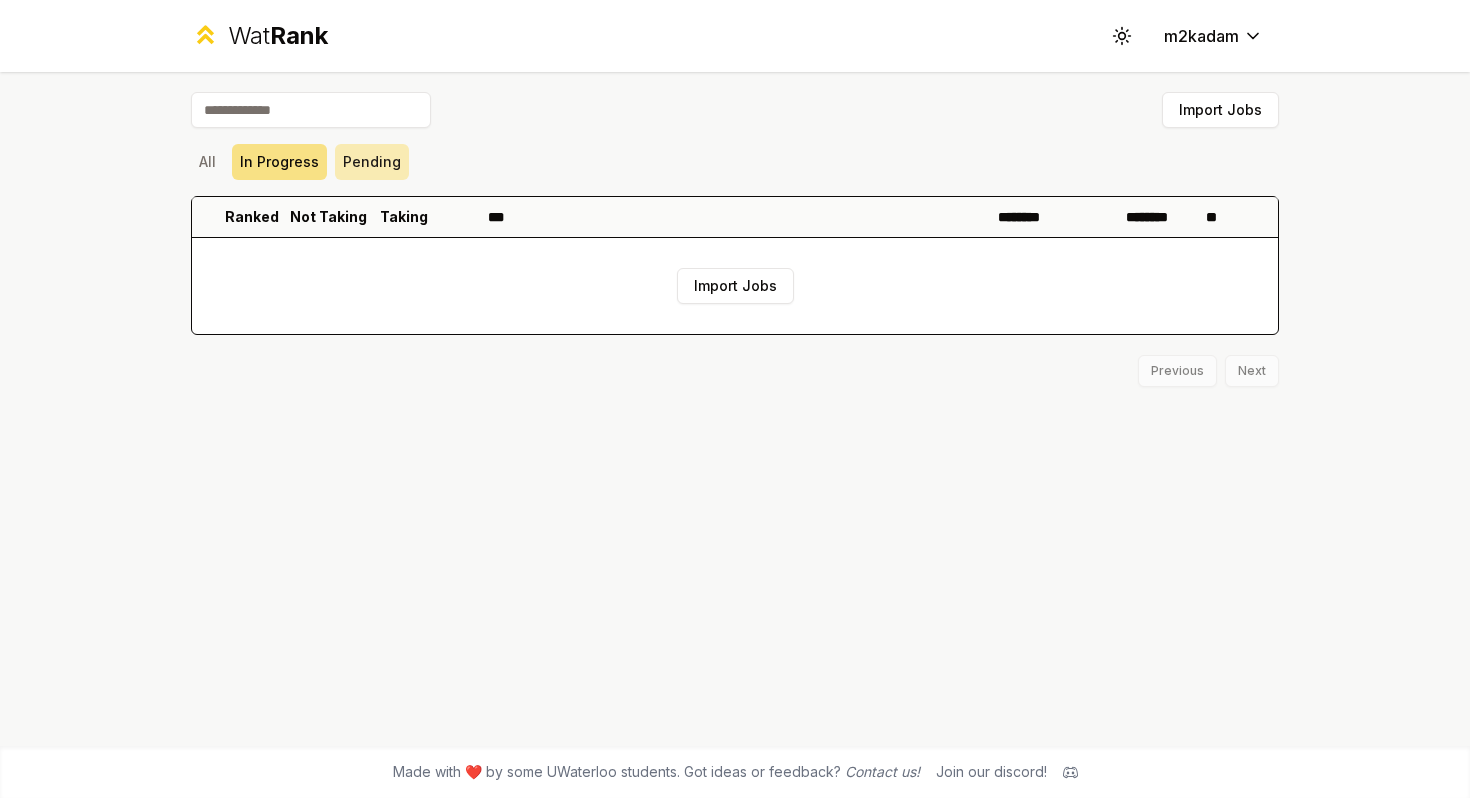 click on "Pending" at bounding box center [372, 162] 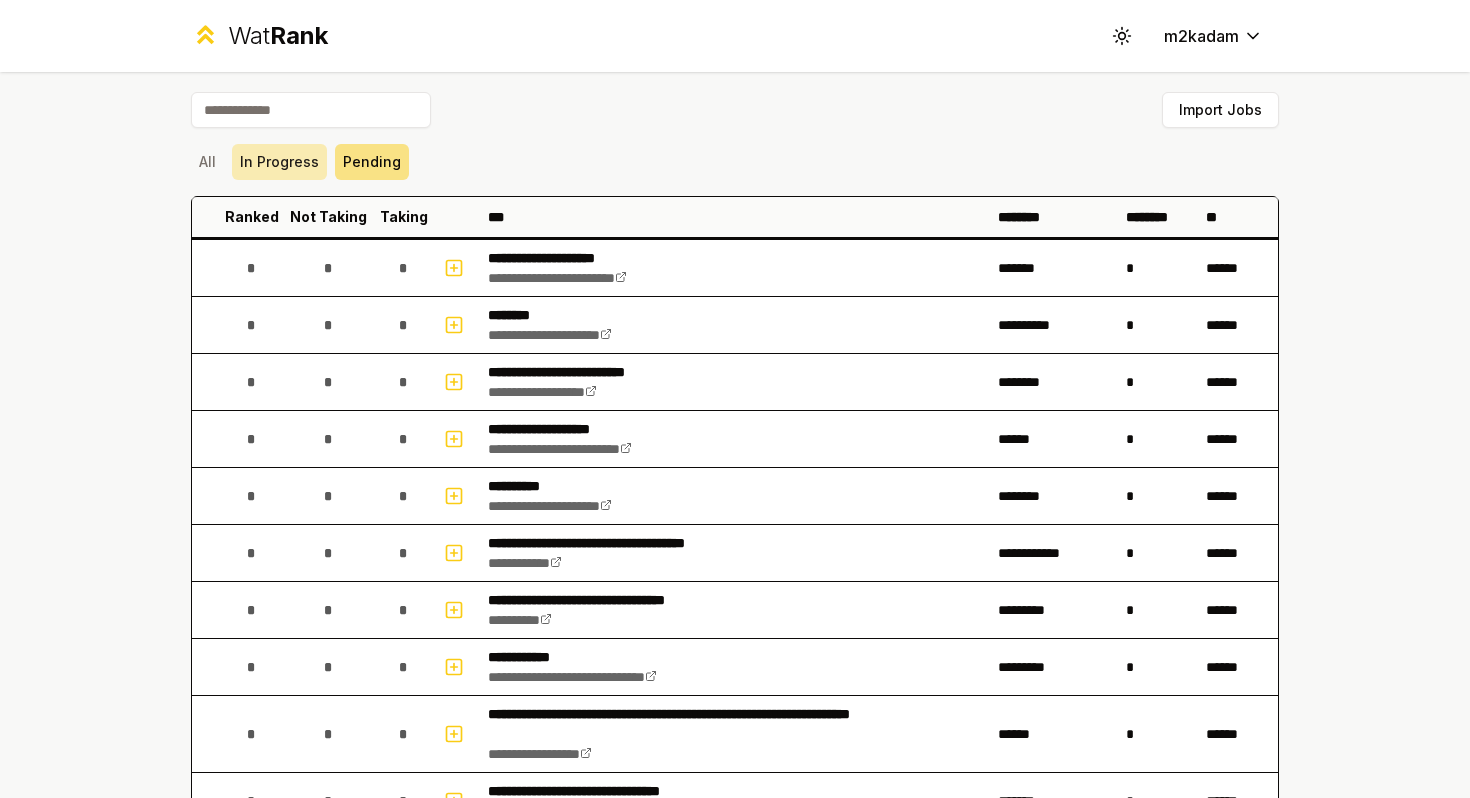 click on "In Progress" at bounding box center [279, 162] 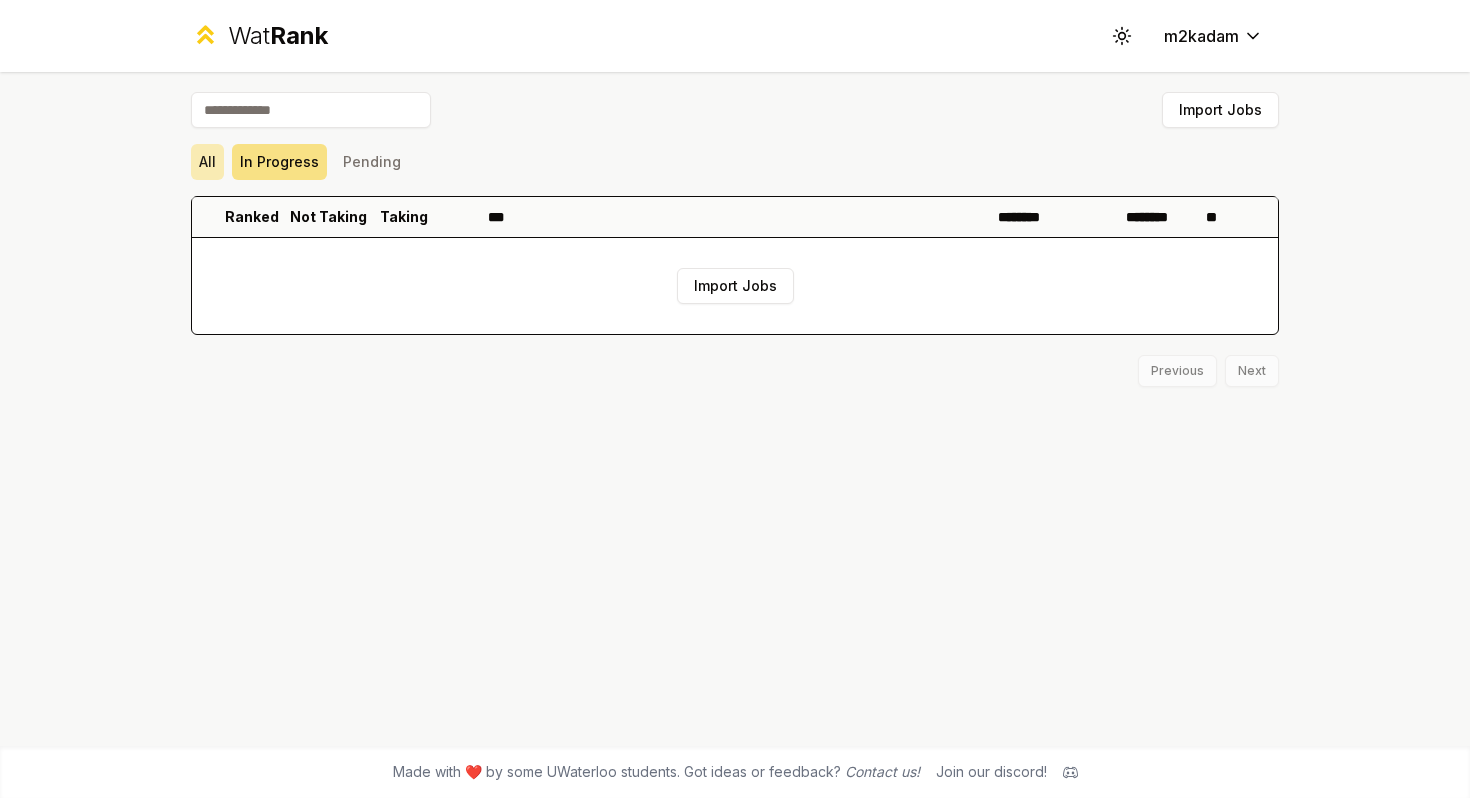 click on "All" at bounding box center [207, 162] 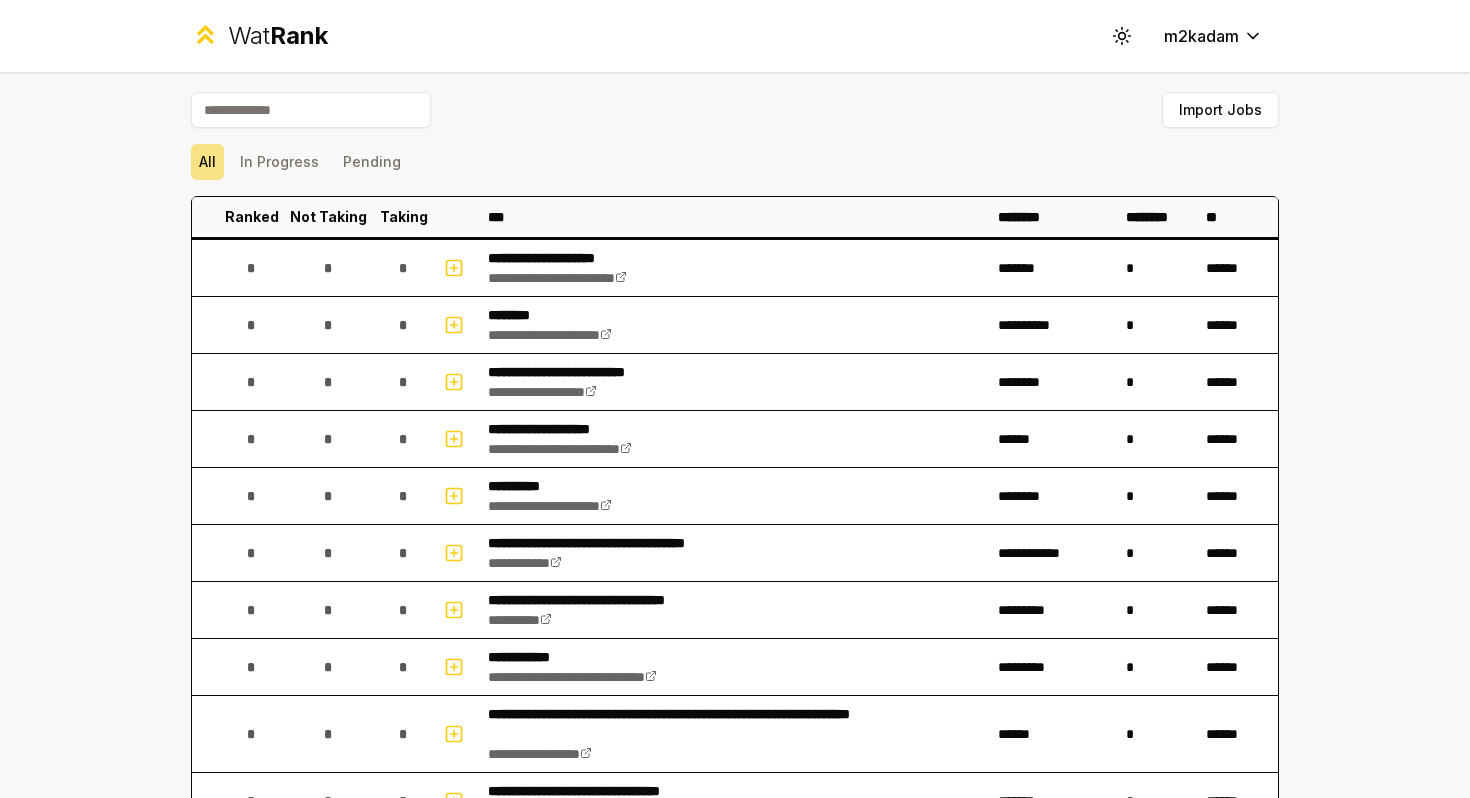 click on "Import Jobs" at bounding box center [735, 114] 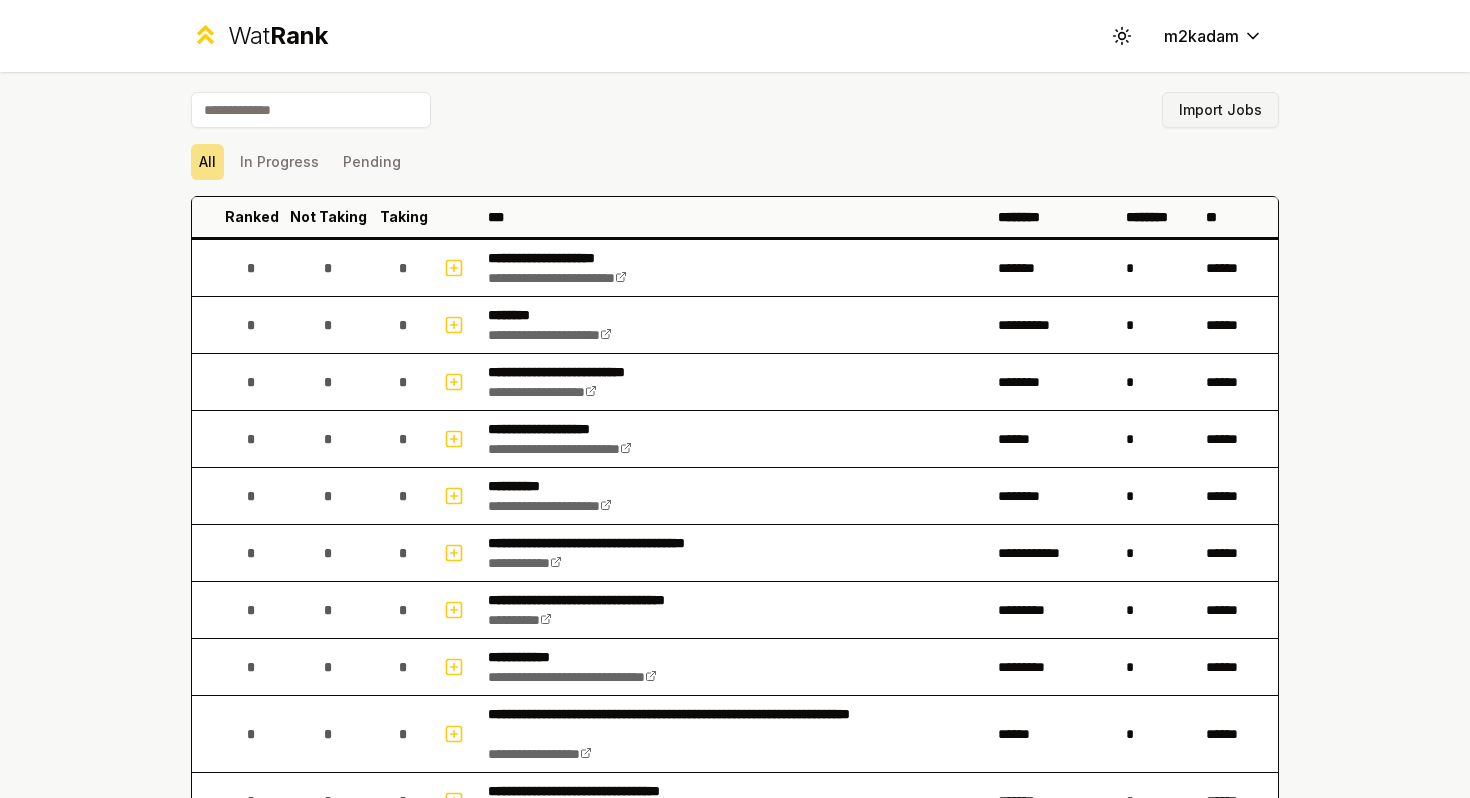 click on "Import Jobs" at bounding box center (1220, 110) 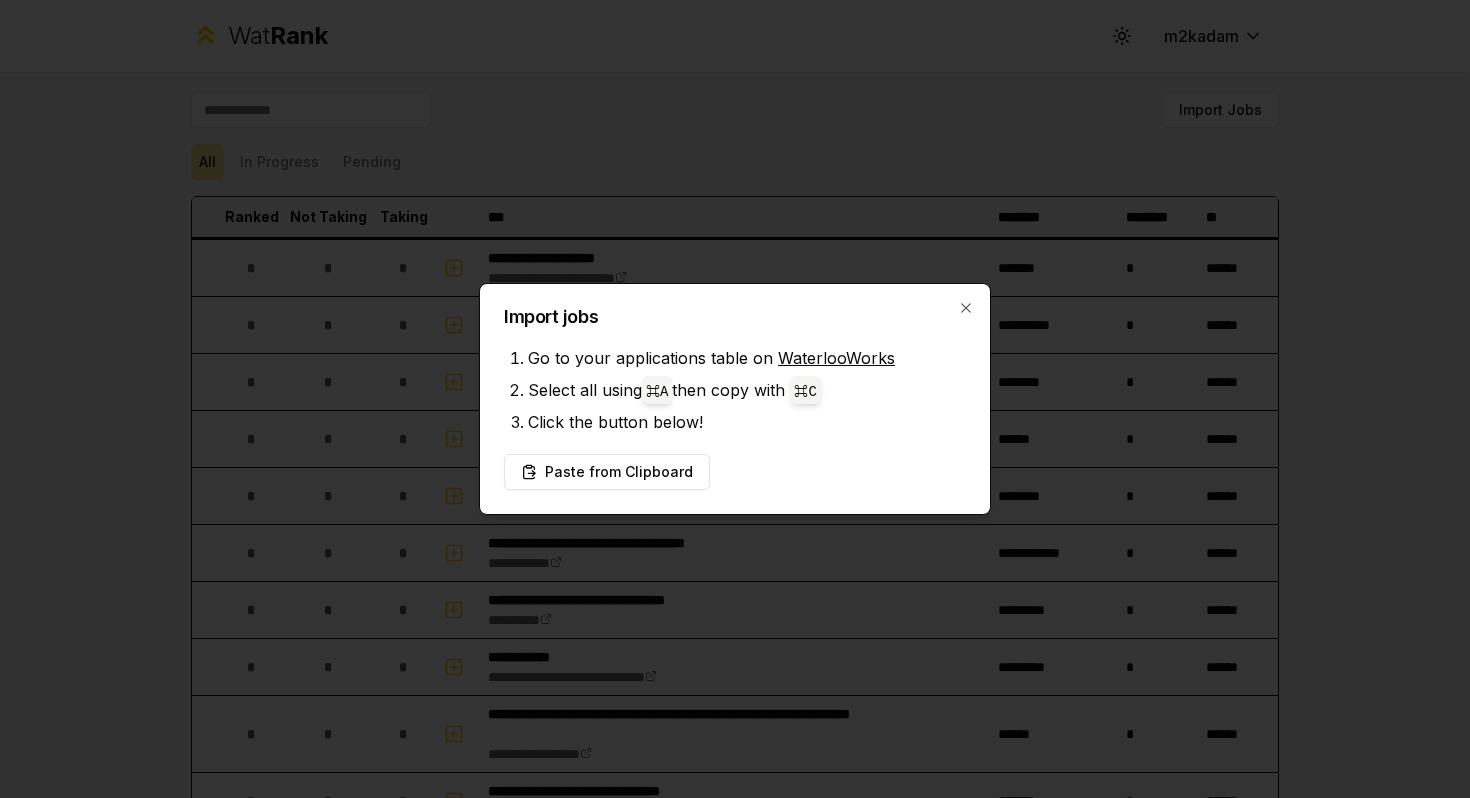 type 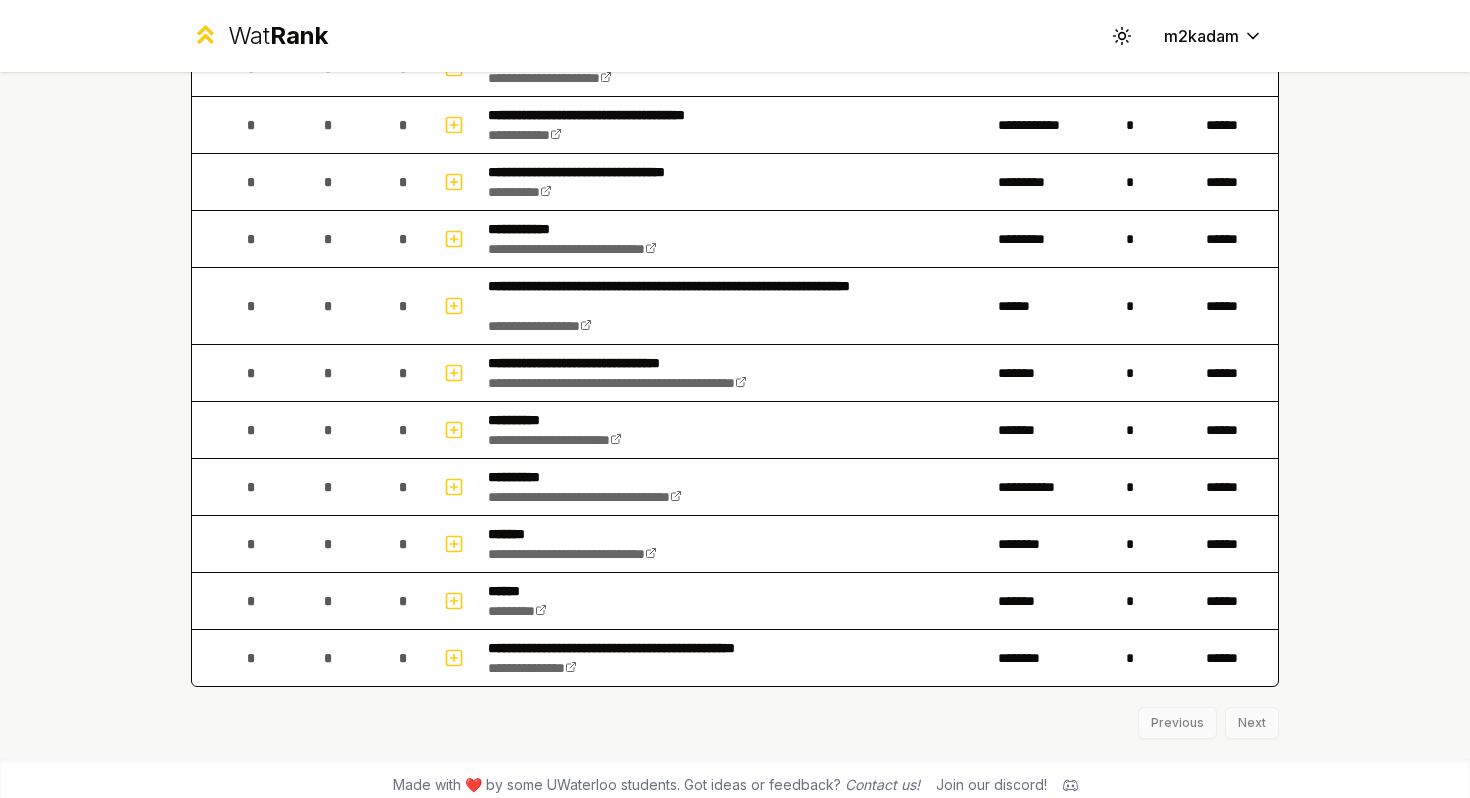 scroll, scrollTop: 424, scrollLeft: 0, axis: vertical 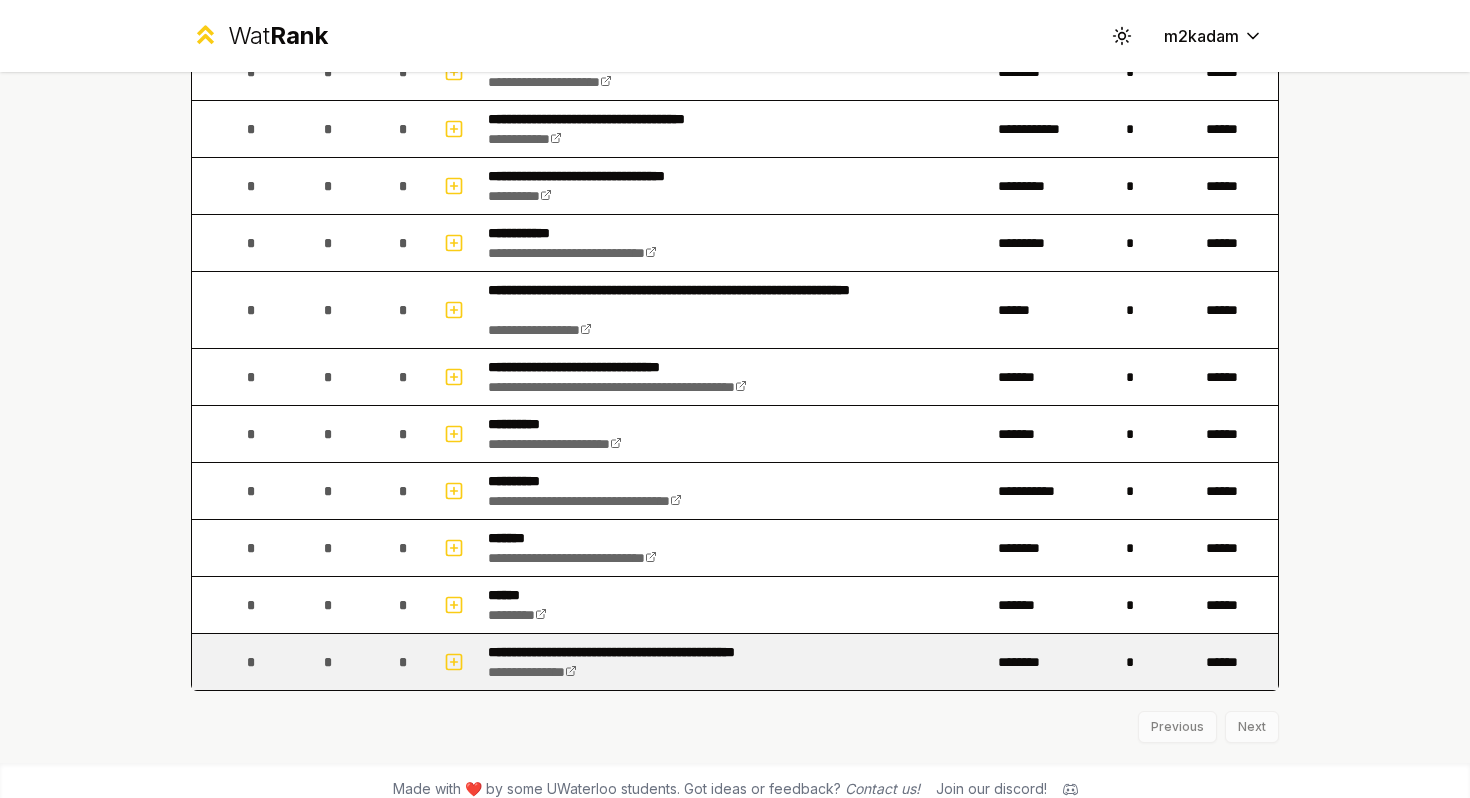 click on "**********" at bounding box center (660, 652) 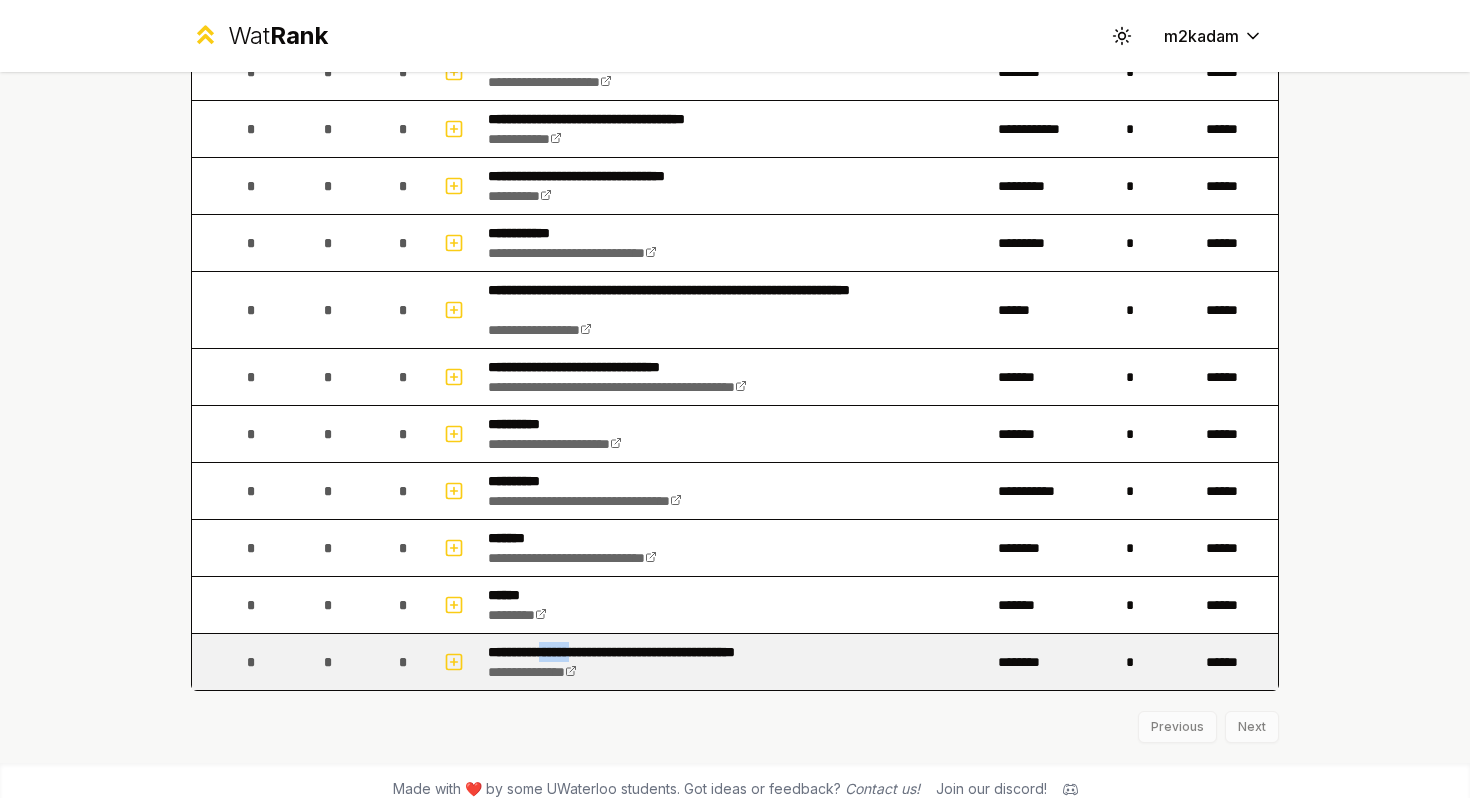 click on "**********" at bounding box center [660, 652] 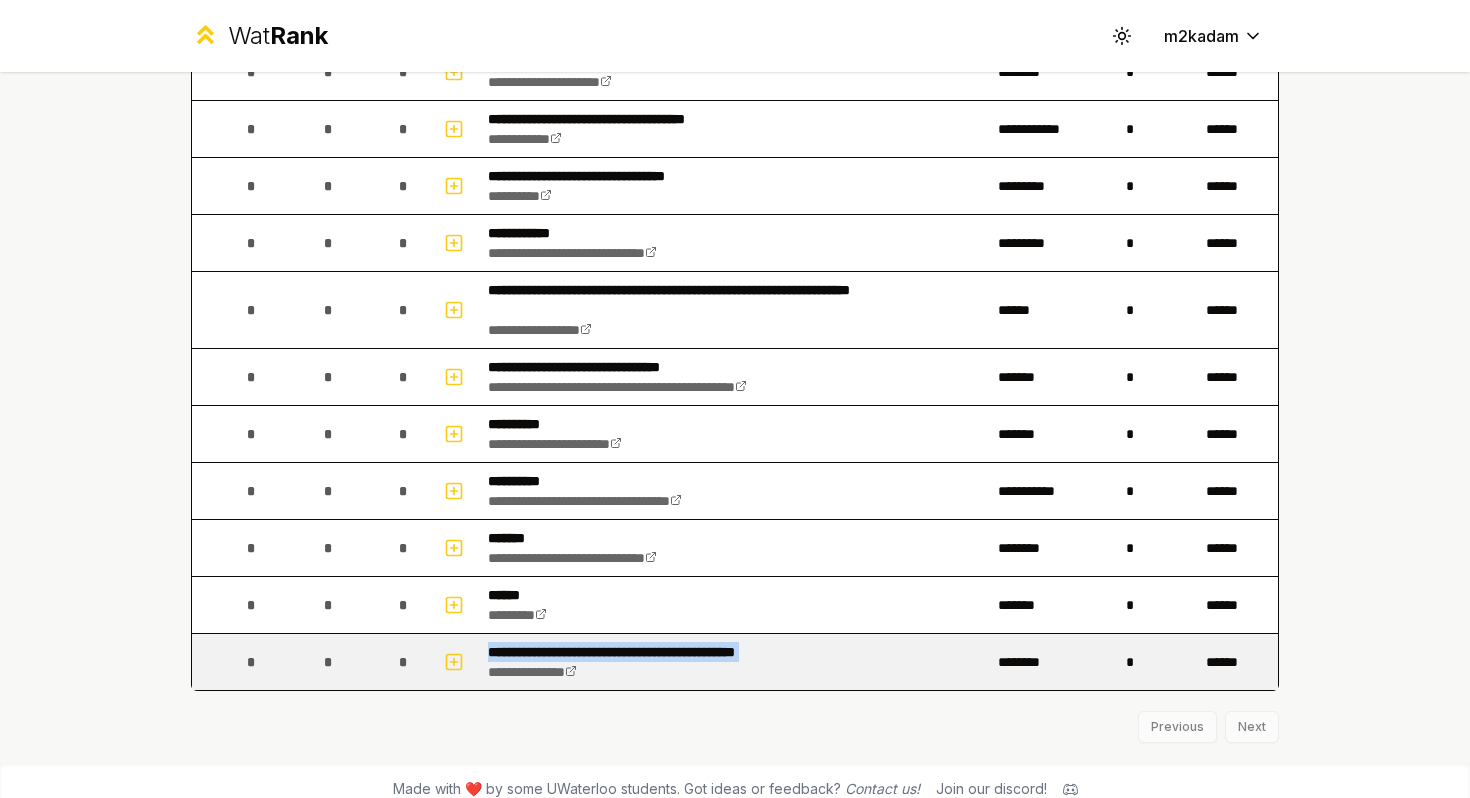 click on "**********" at bounding box center [660, 652] 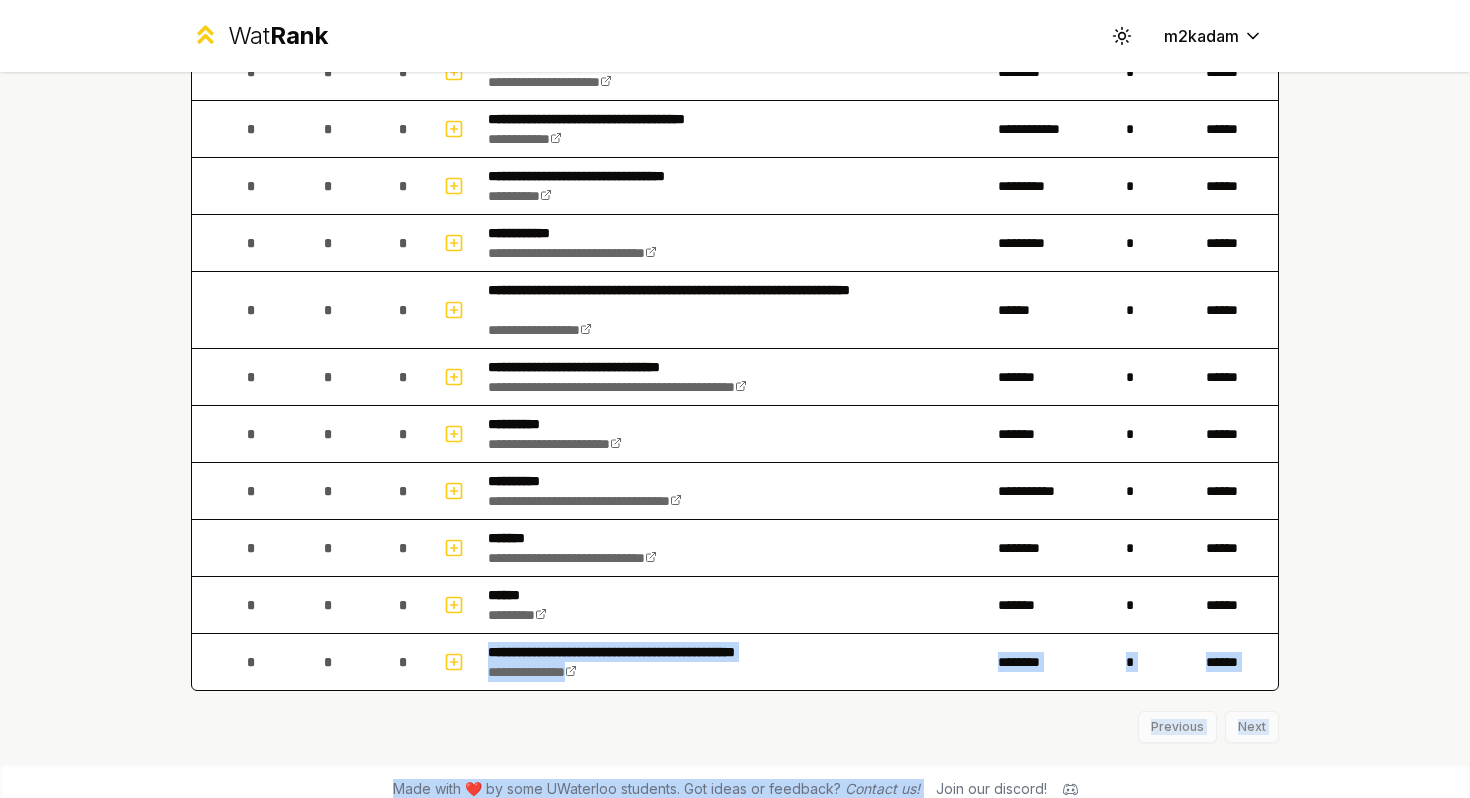 drag, startPoint x: 603, startPoint y: 659, endPoint x: 609, endPoint y: 797, distance: 138.13037 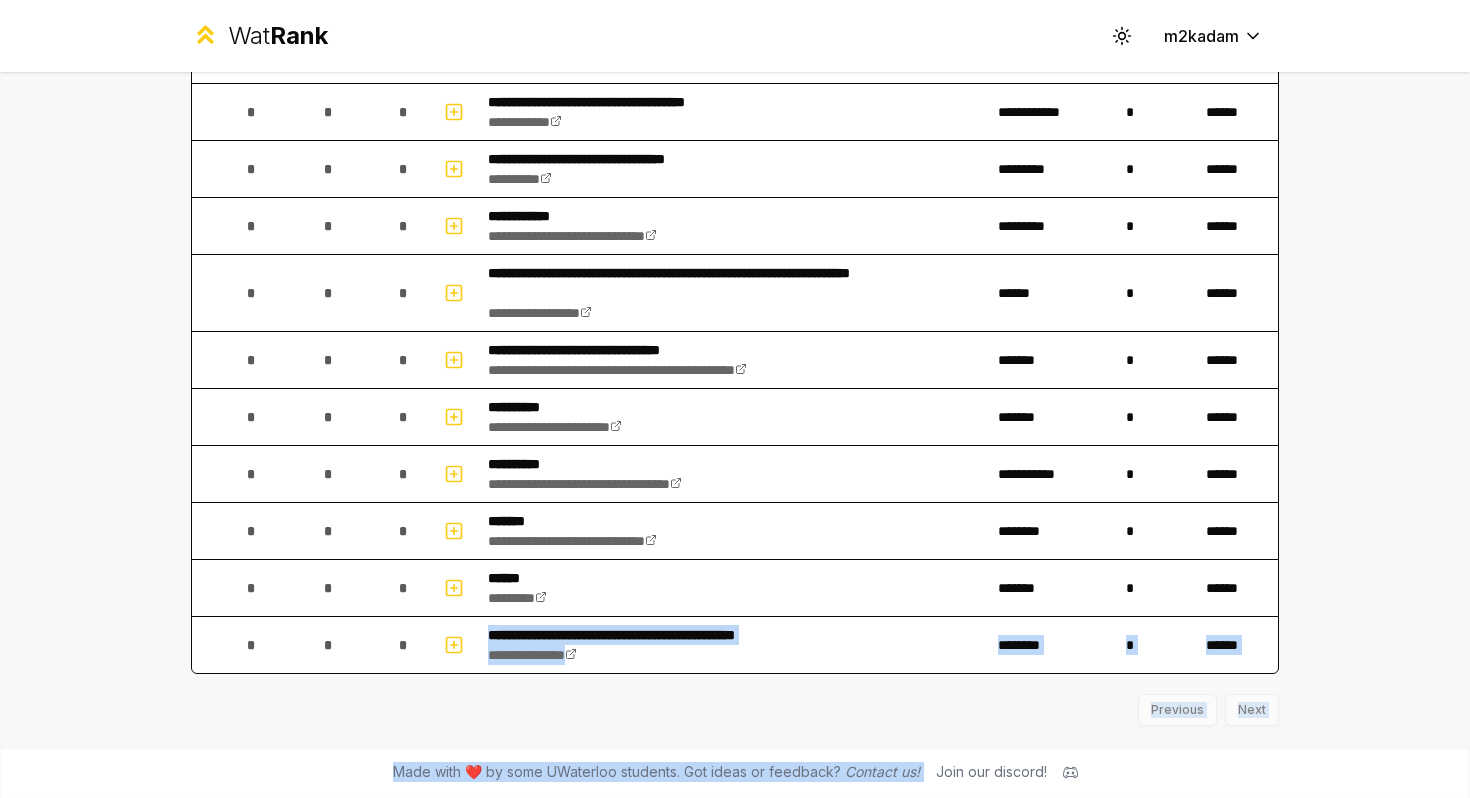 scroll, scrollTop: 0, scrollLeft: 0, axis: both 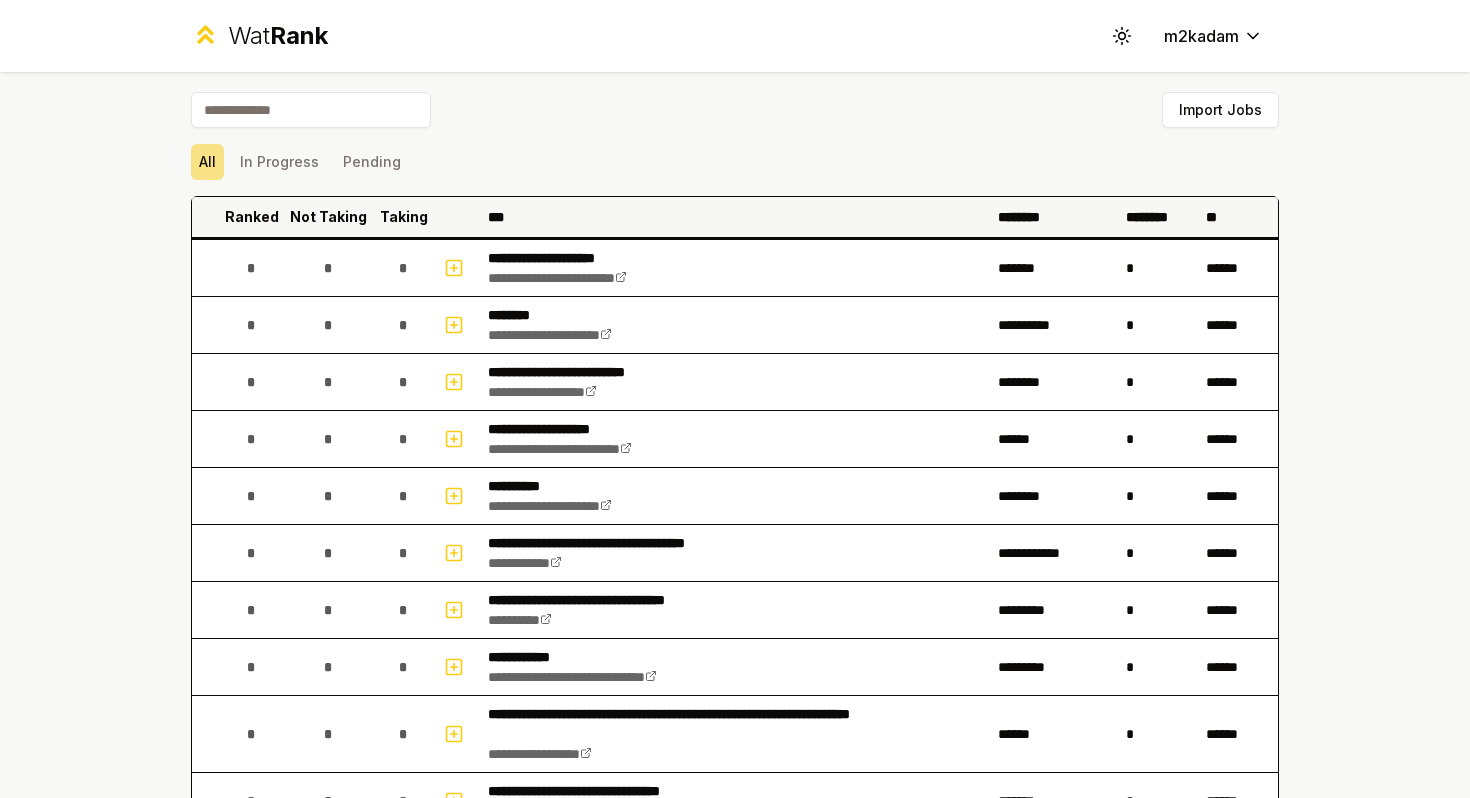 click on "***" at bounding box center (735, 217) 